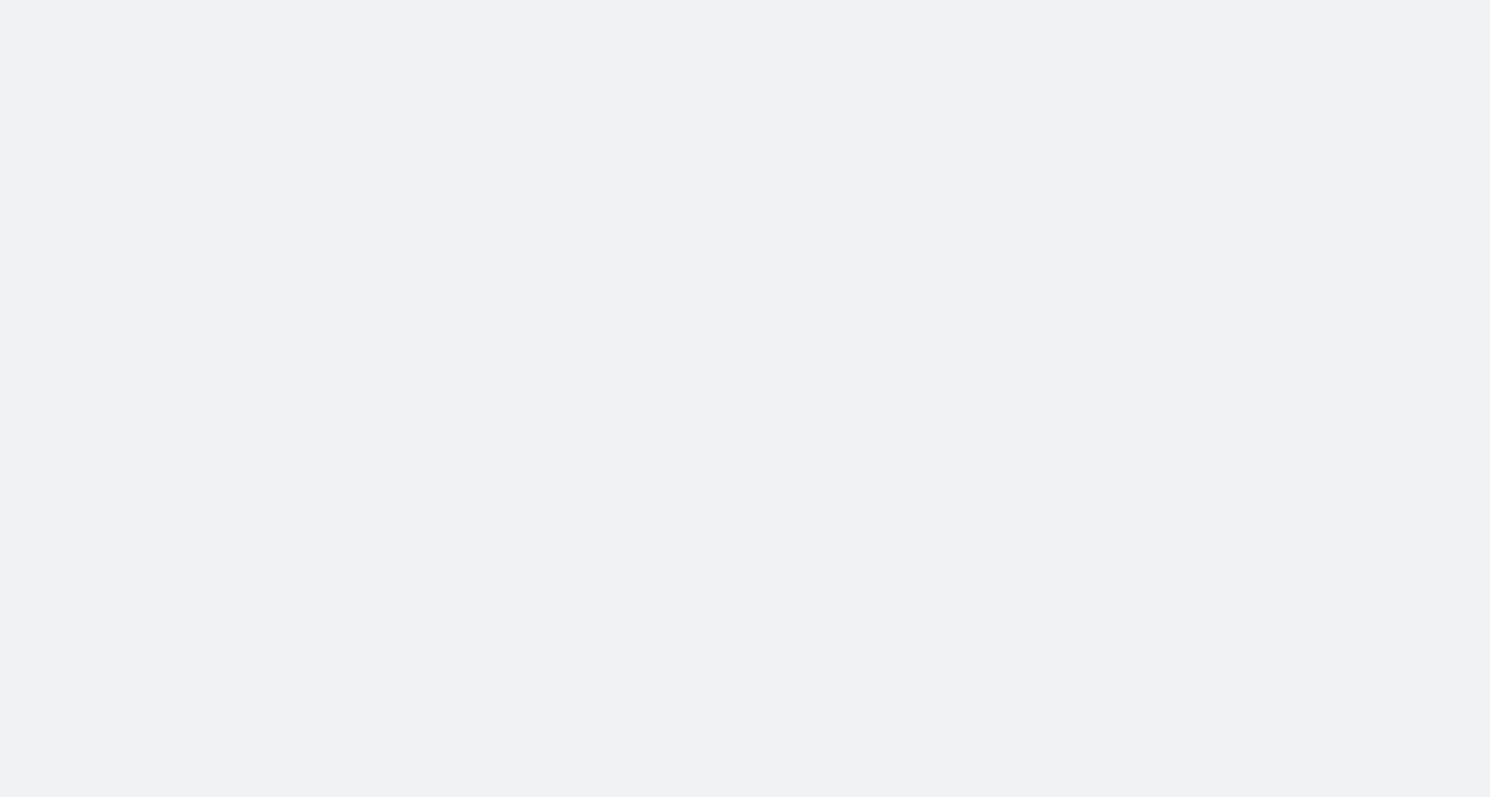 scroll, scrollTop: 0, scrollLeft: 0, axis: both 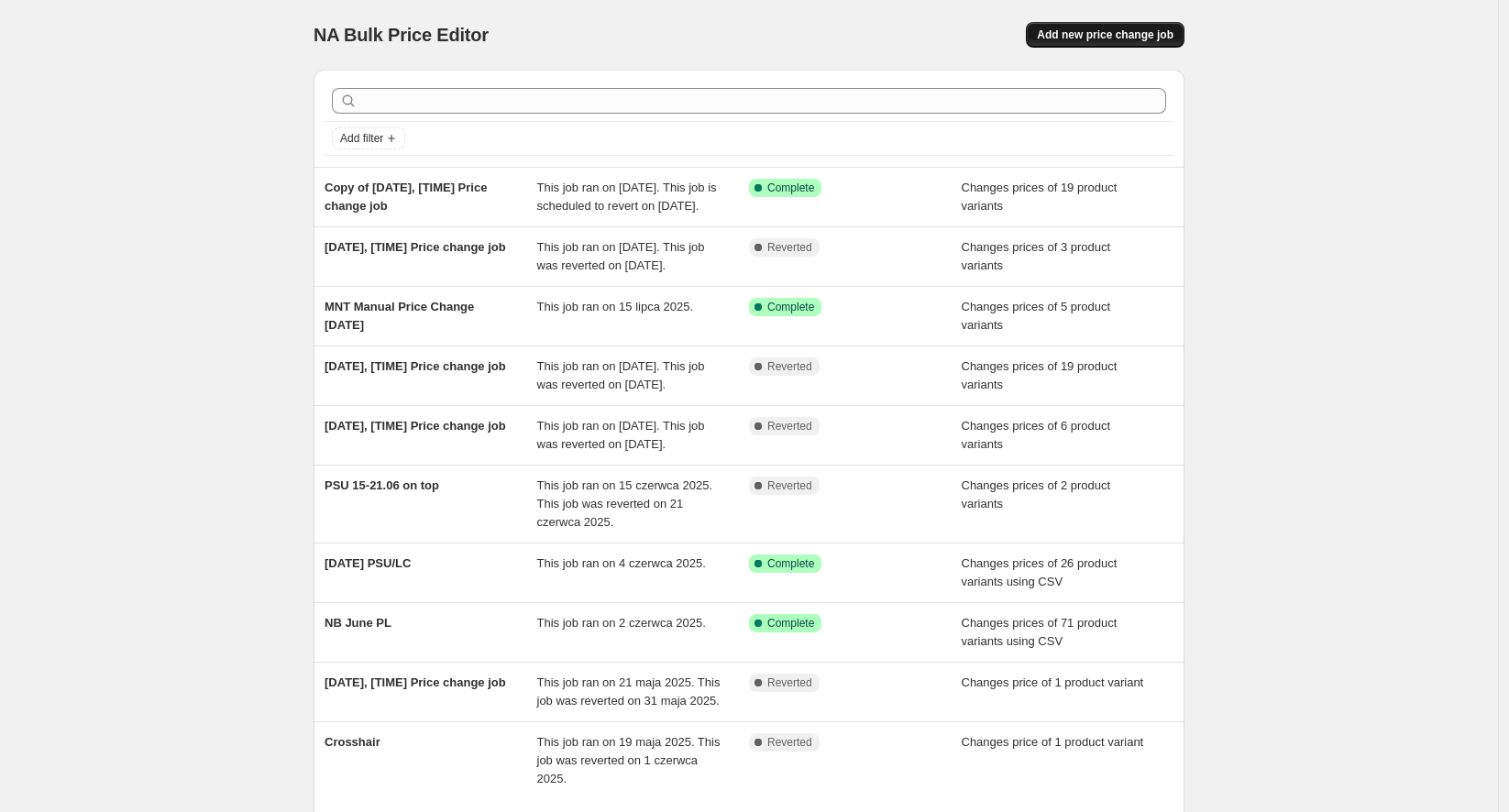 click on "Add new price change job" at bounding box center [1105, 35] 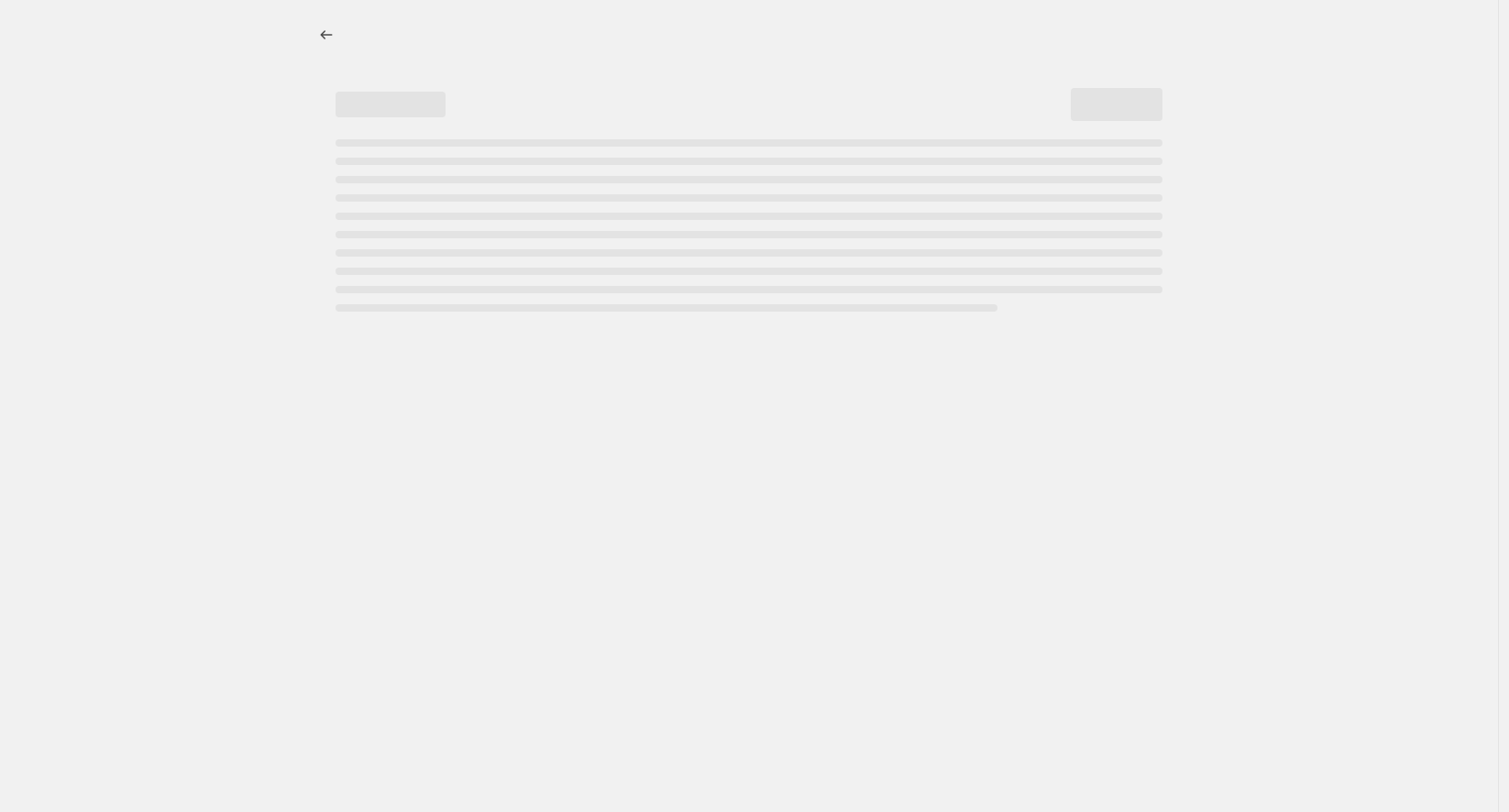 select on "percentage" 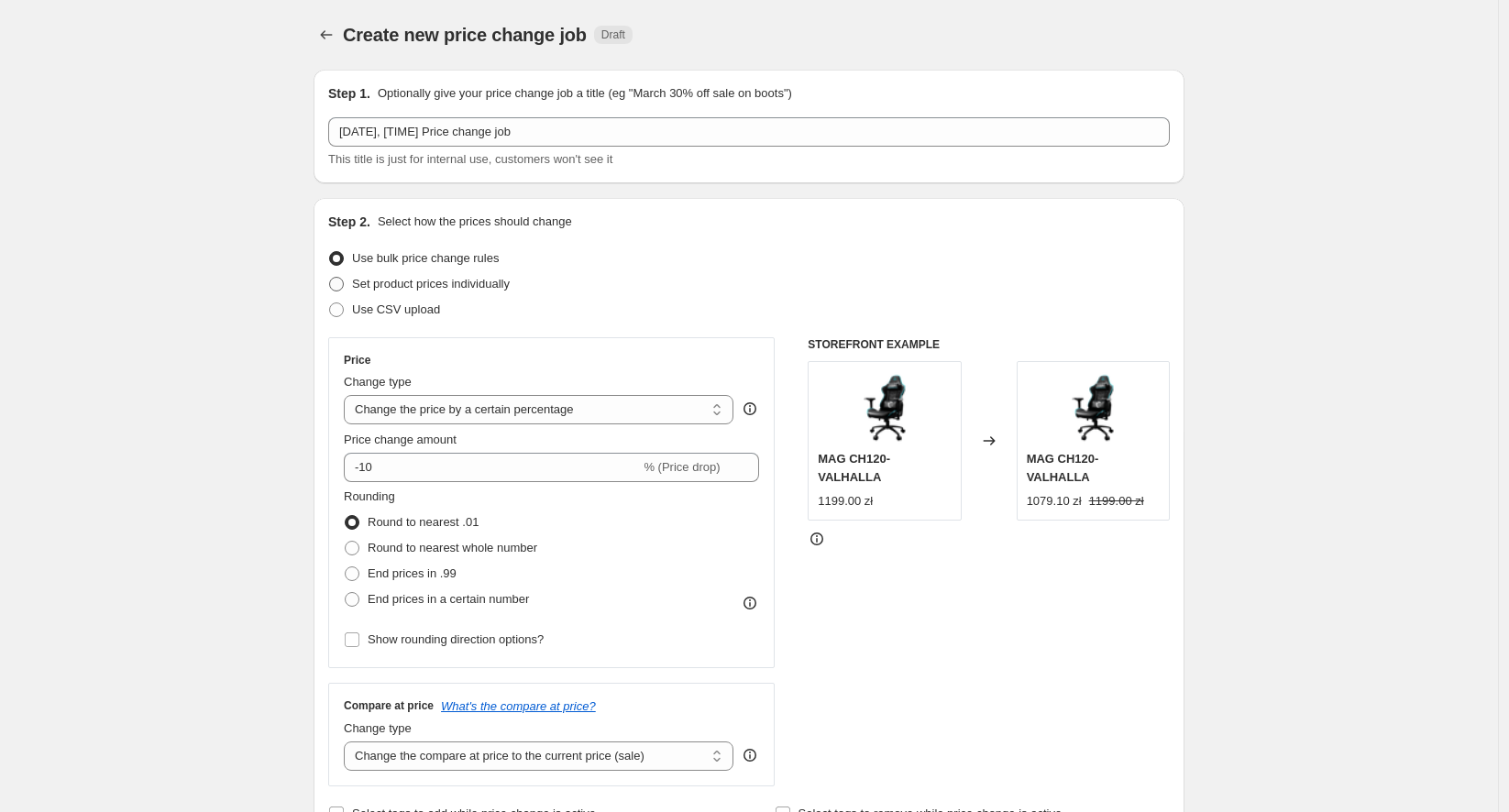 click on "Set product prices individually" at bounding box center [431, 283] 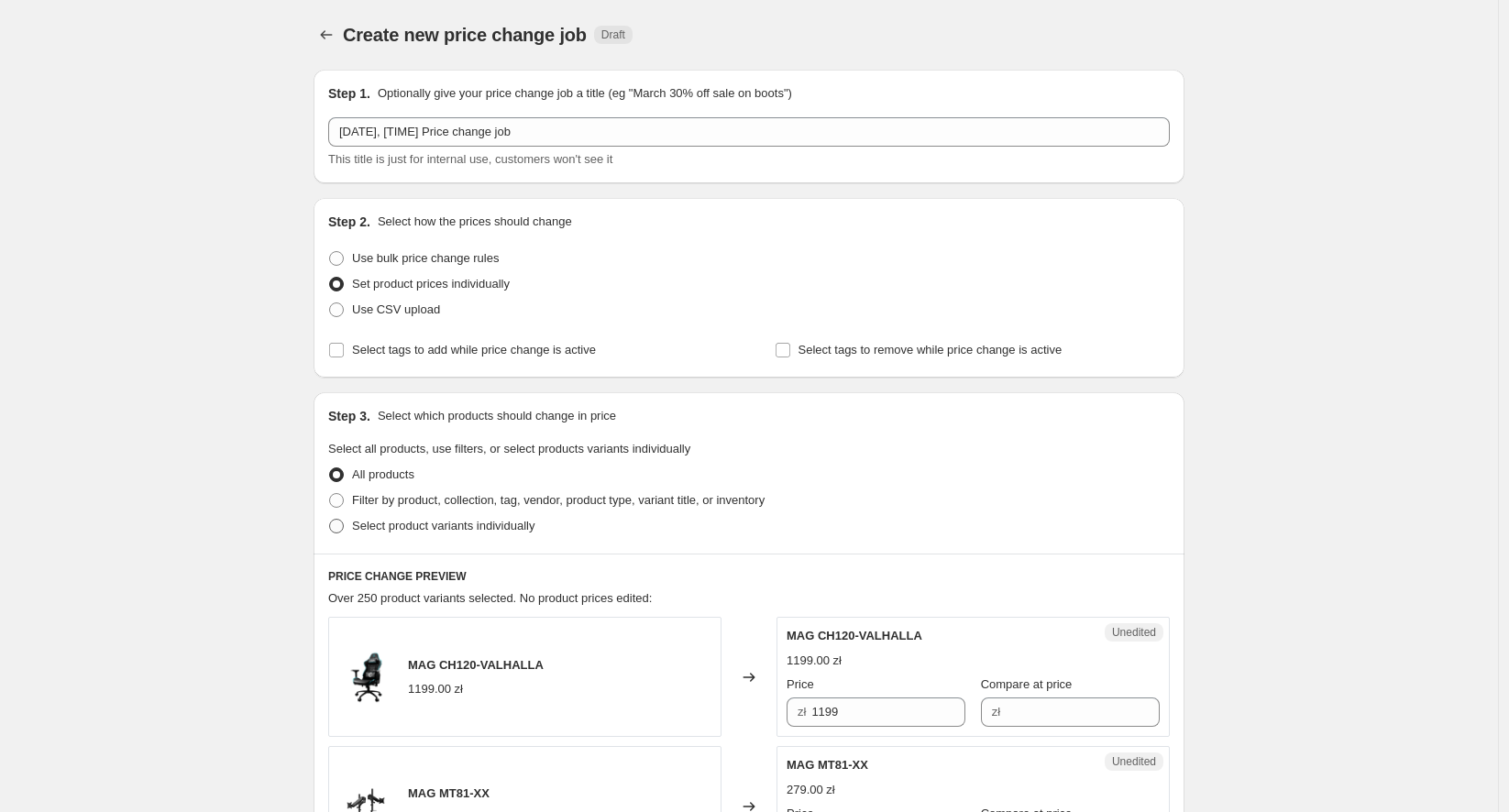 click on "Select product variants individually" at bounding box center (443, 525) 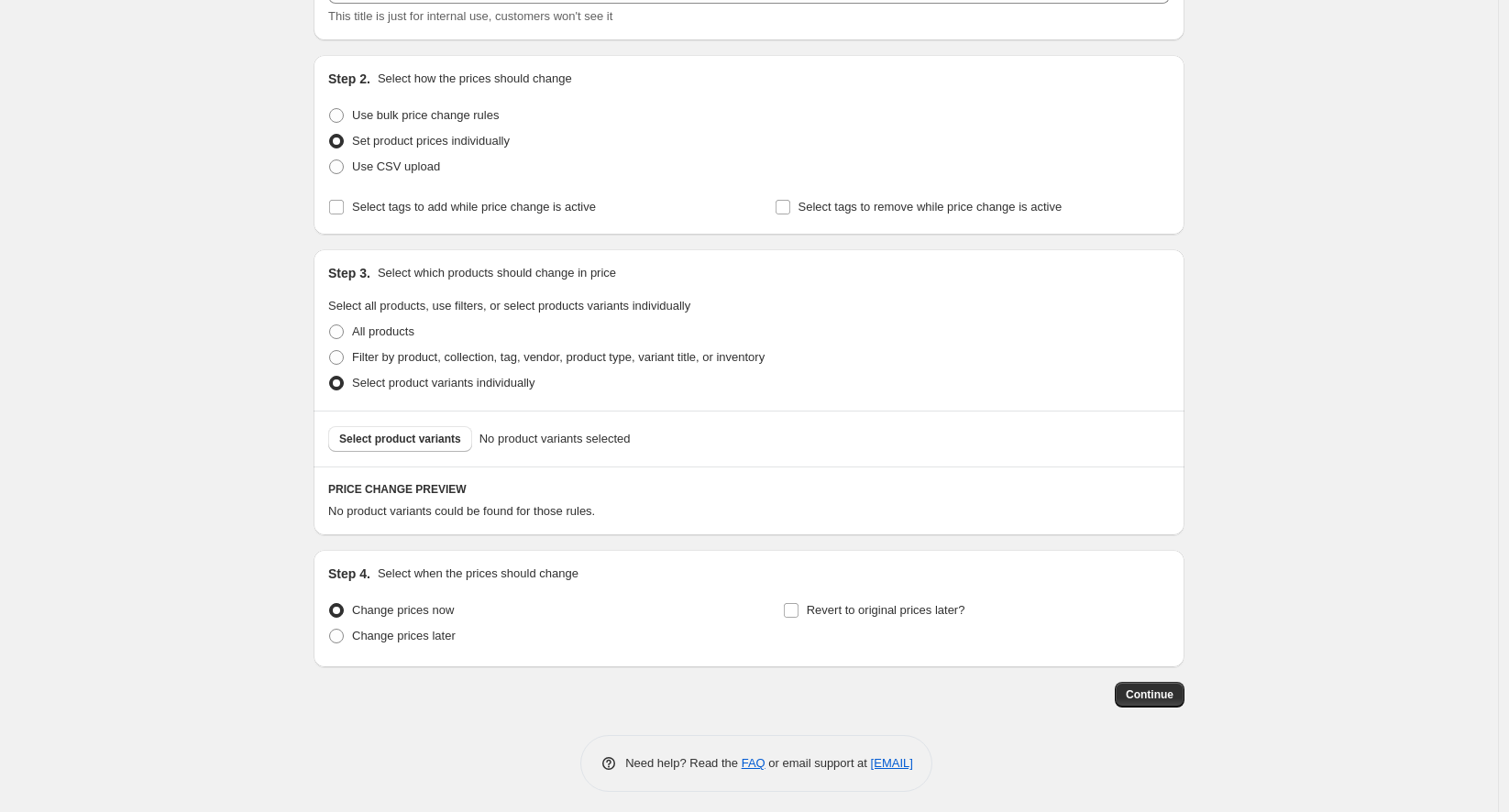 scroll, scrollTop: 148, scrollLeft: 0, axis: vertical 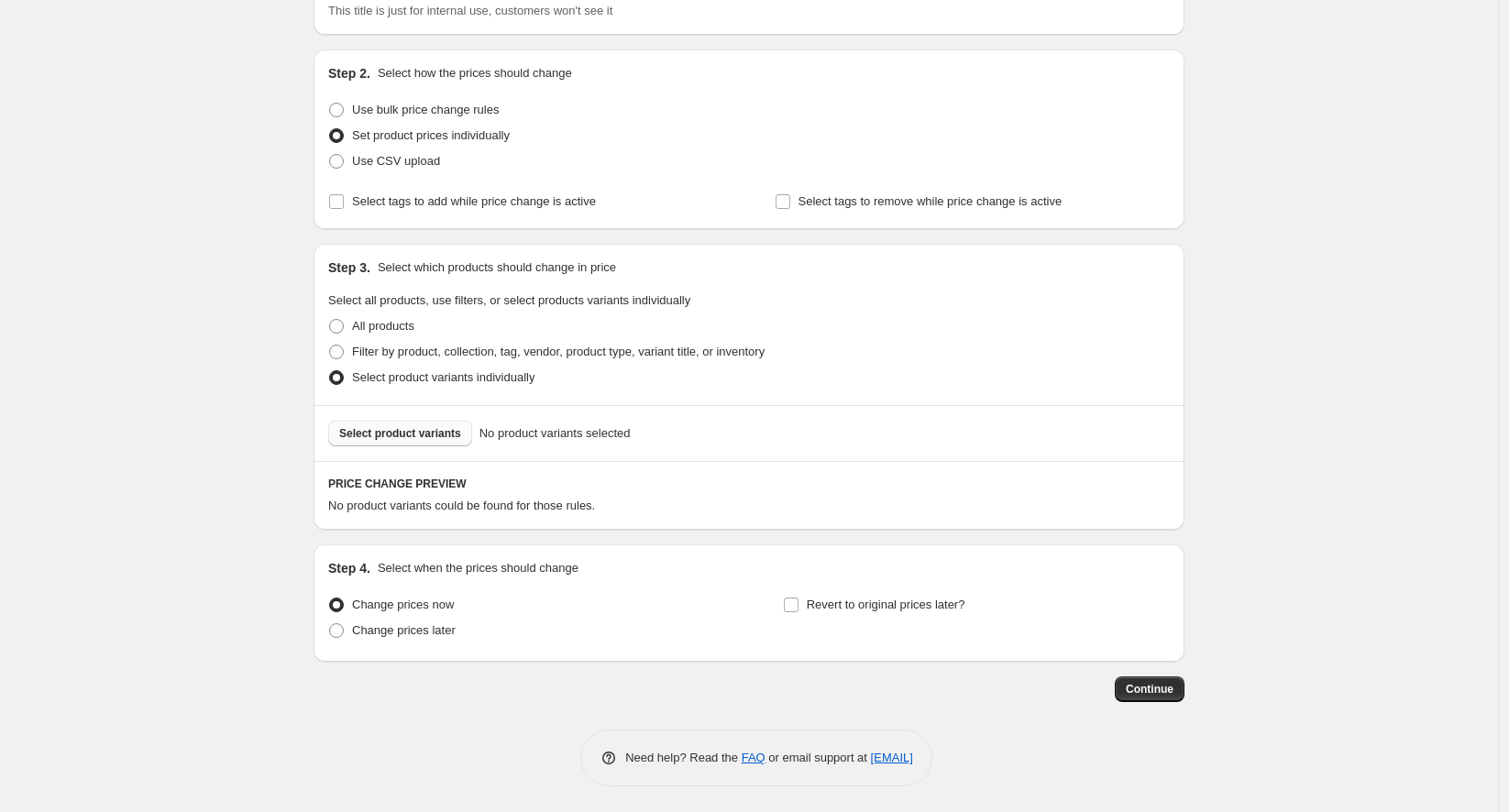 click on "Select product variants" at bounding box center (400, 433) 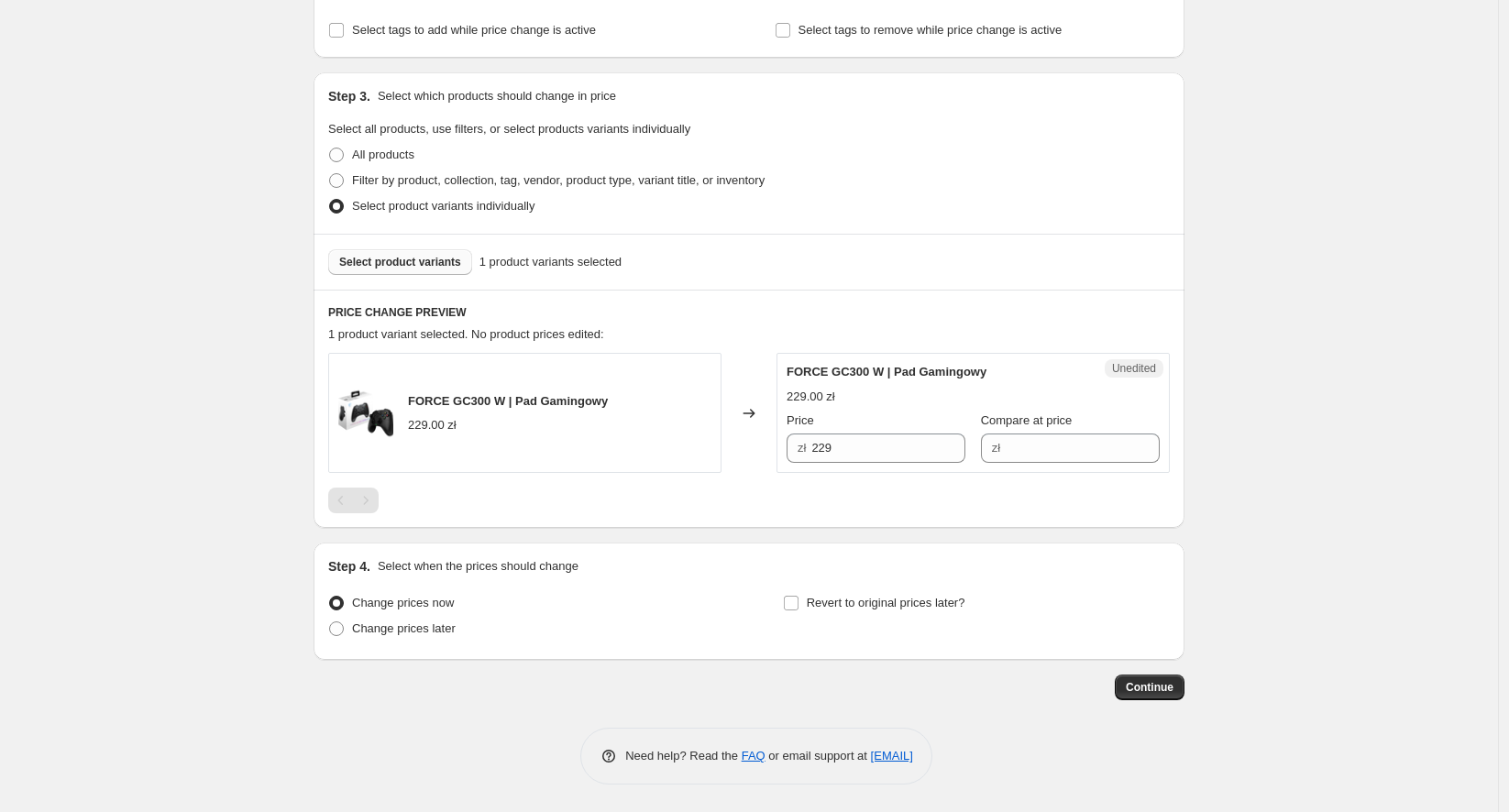 scroll, scrollTop: 318, scrollLeft: 0, axis: vertical 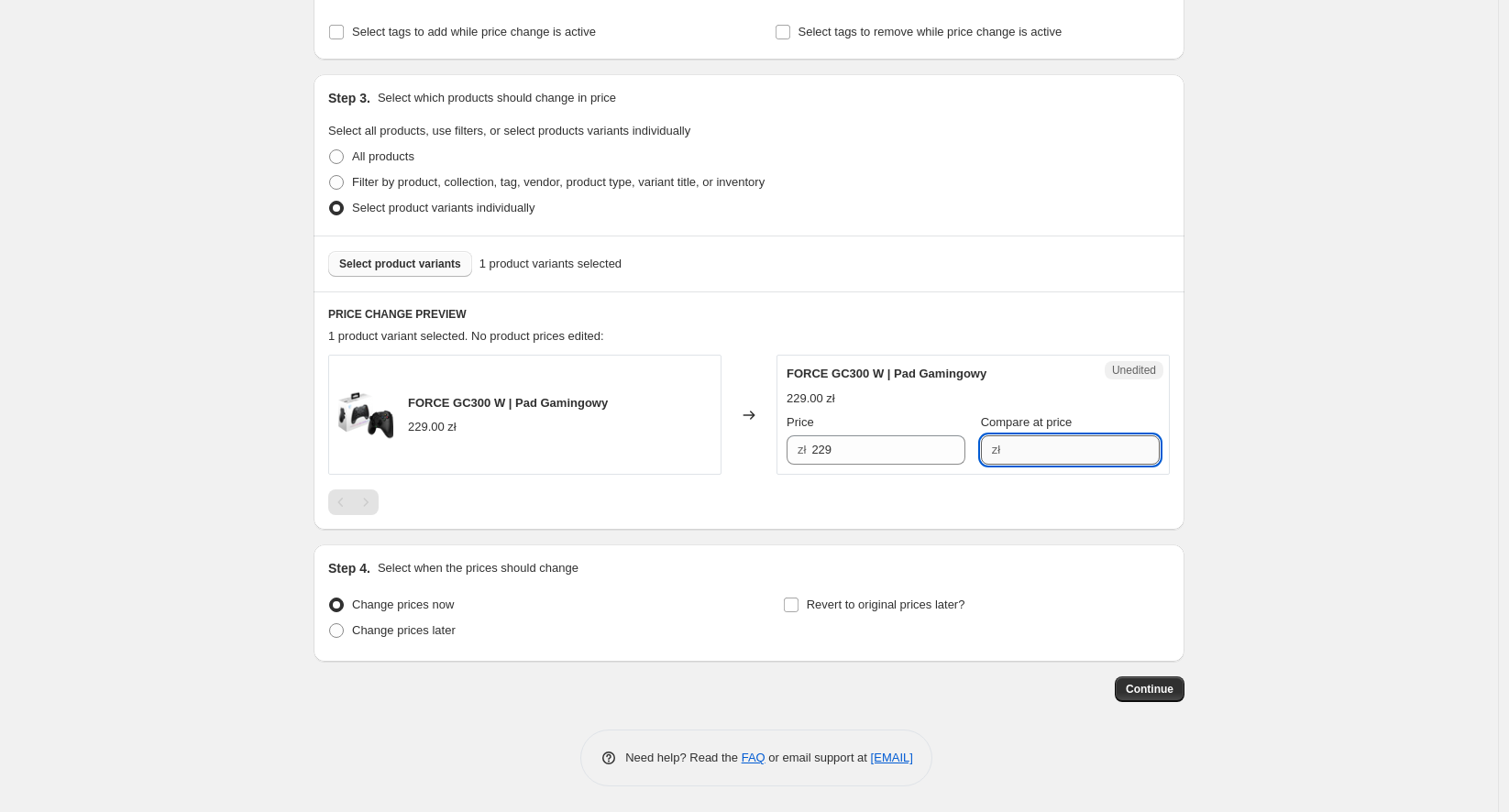 click on "Compare at price" at bounding box center (1083, 450) 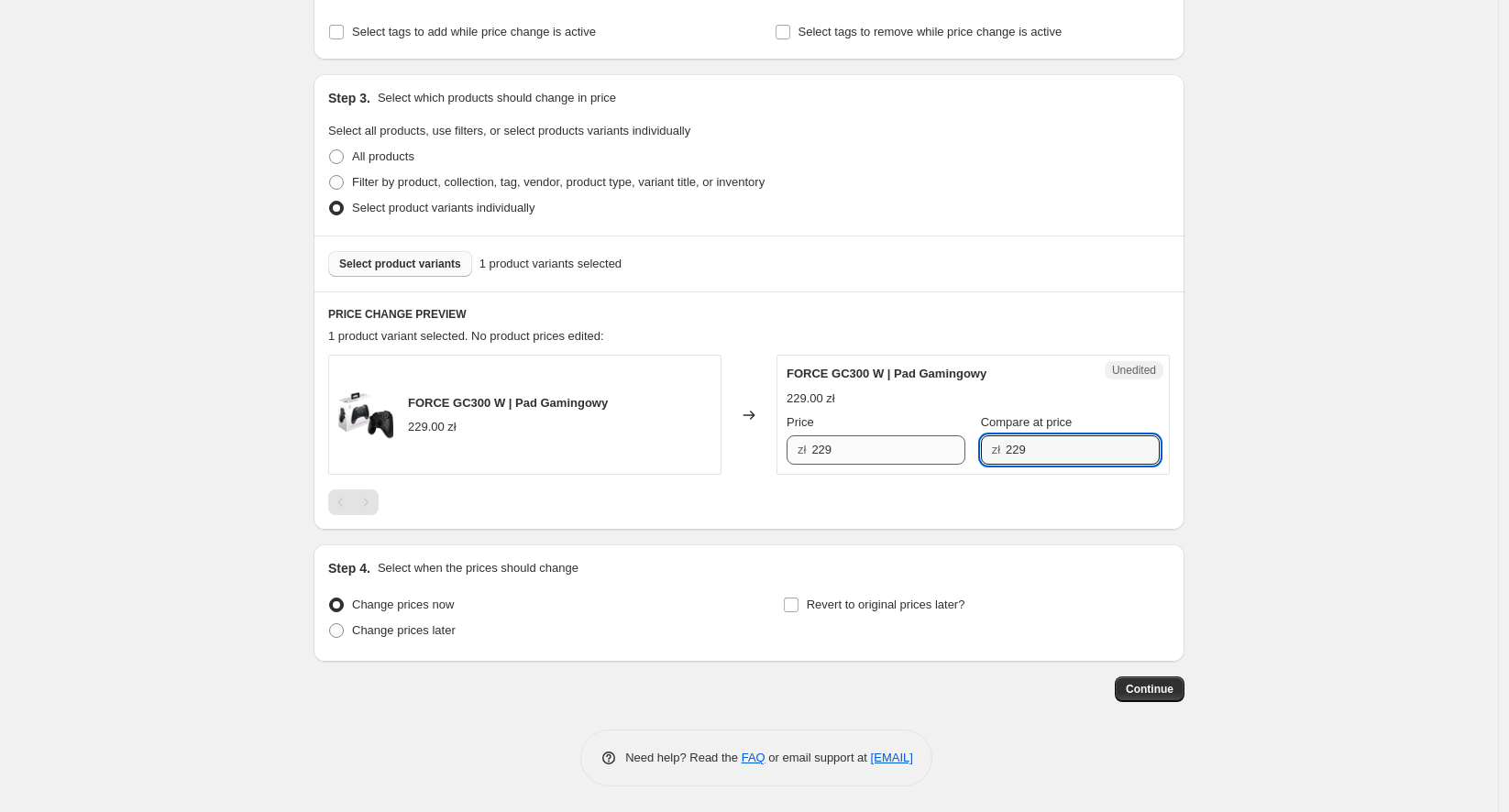 type on "229" 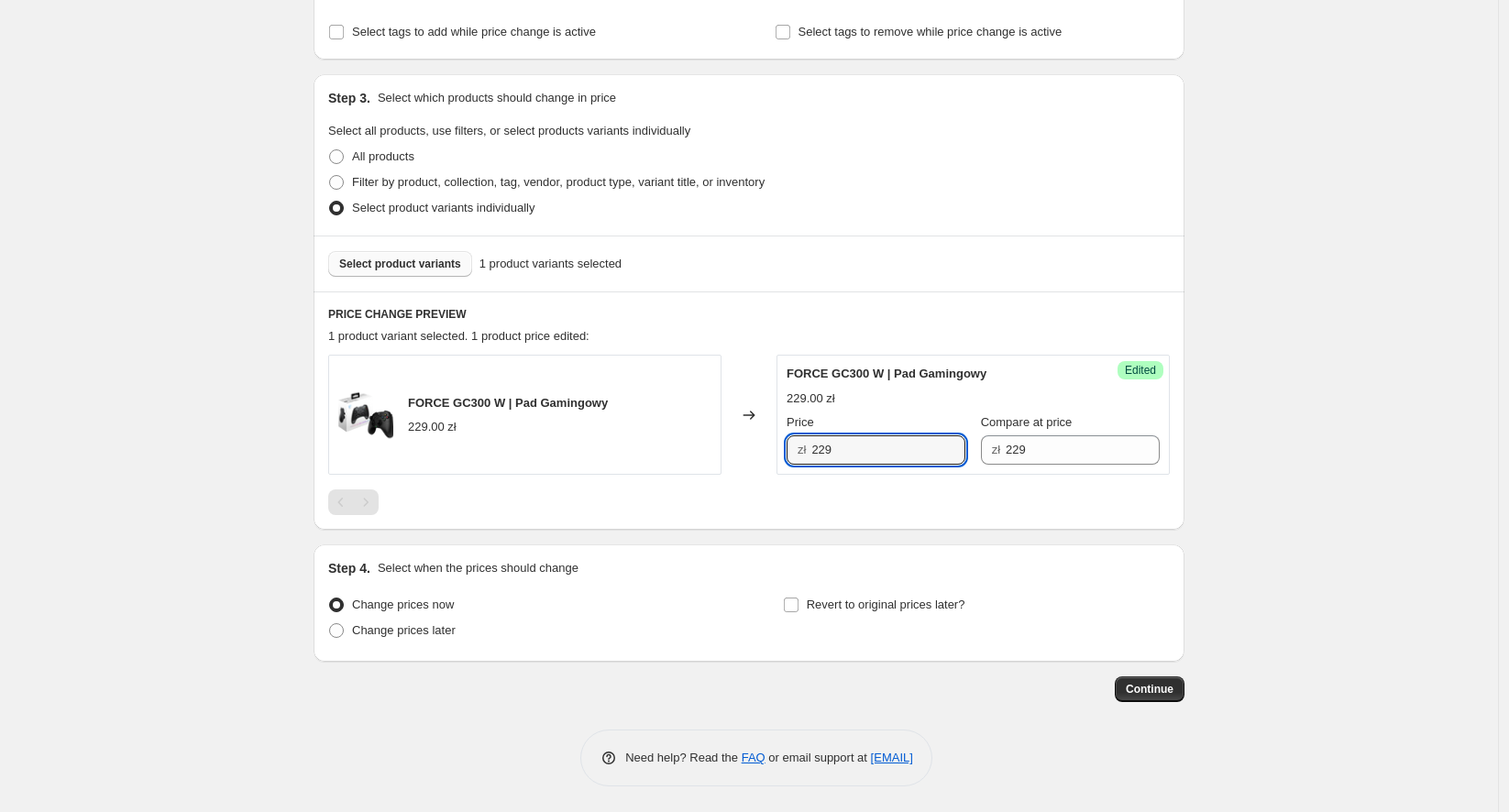 drag, startPoint x: 887, startPoint y: 453, endPoint x: 759, endPoint y: 451, distance: 128.01562 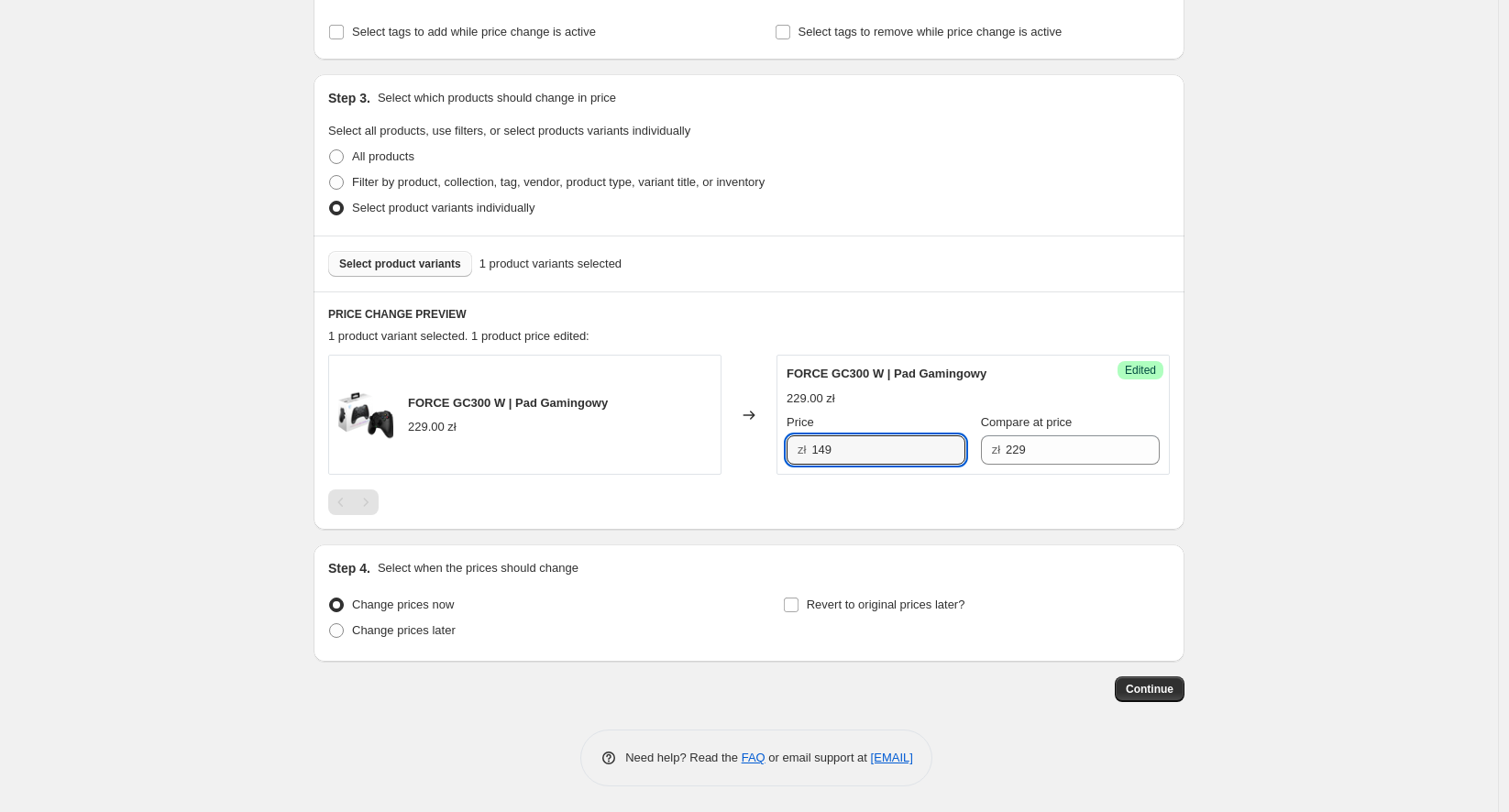 type on "149" 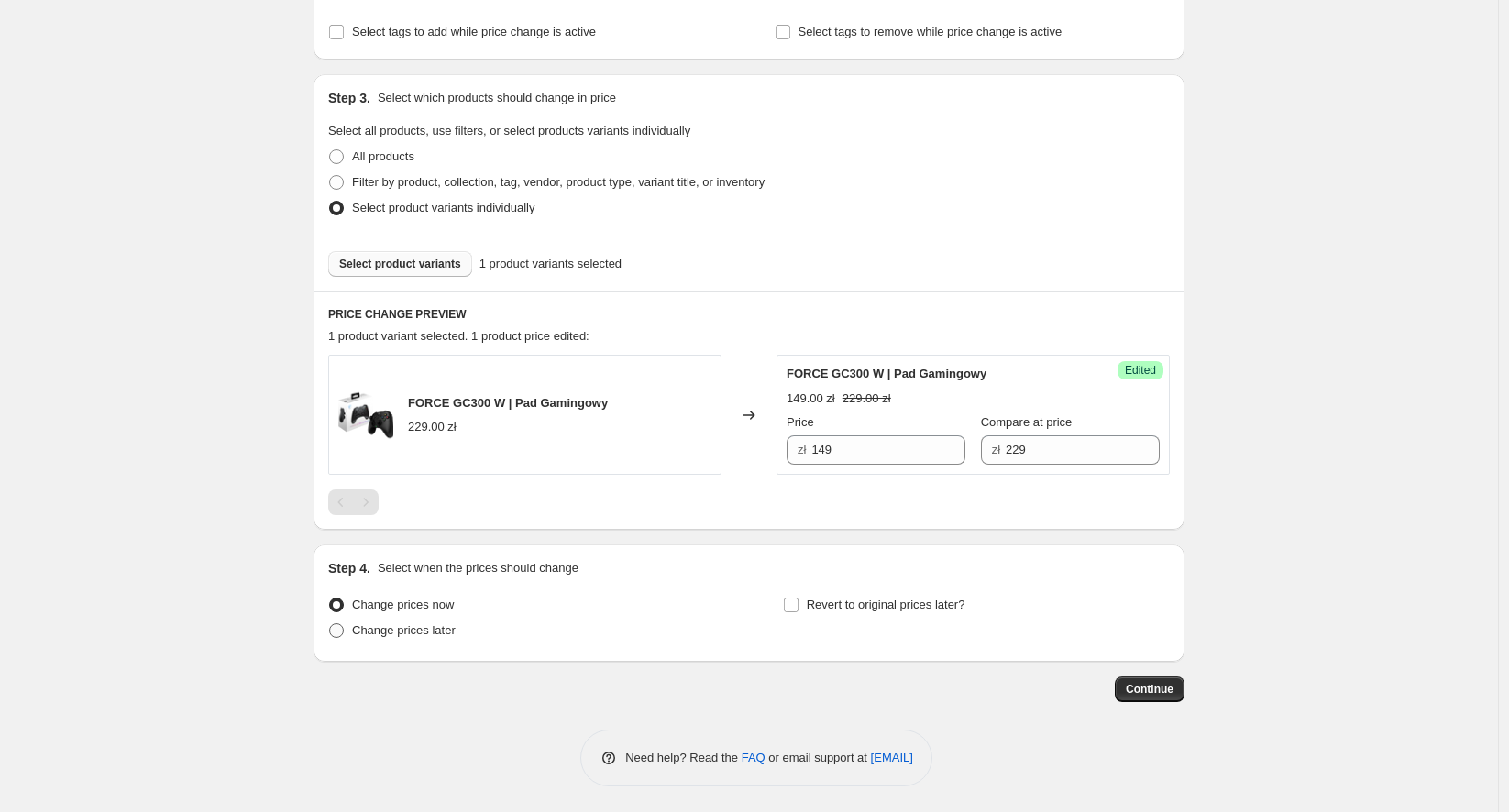 click on "Change prices later" at bounding box center (403, 631) 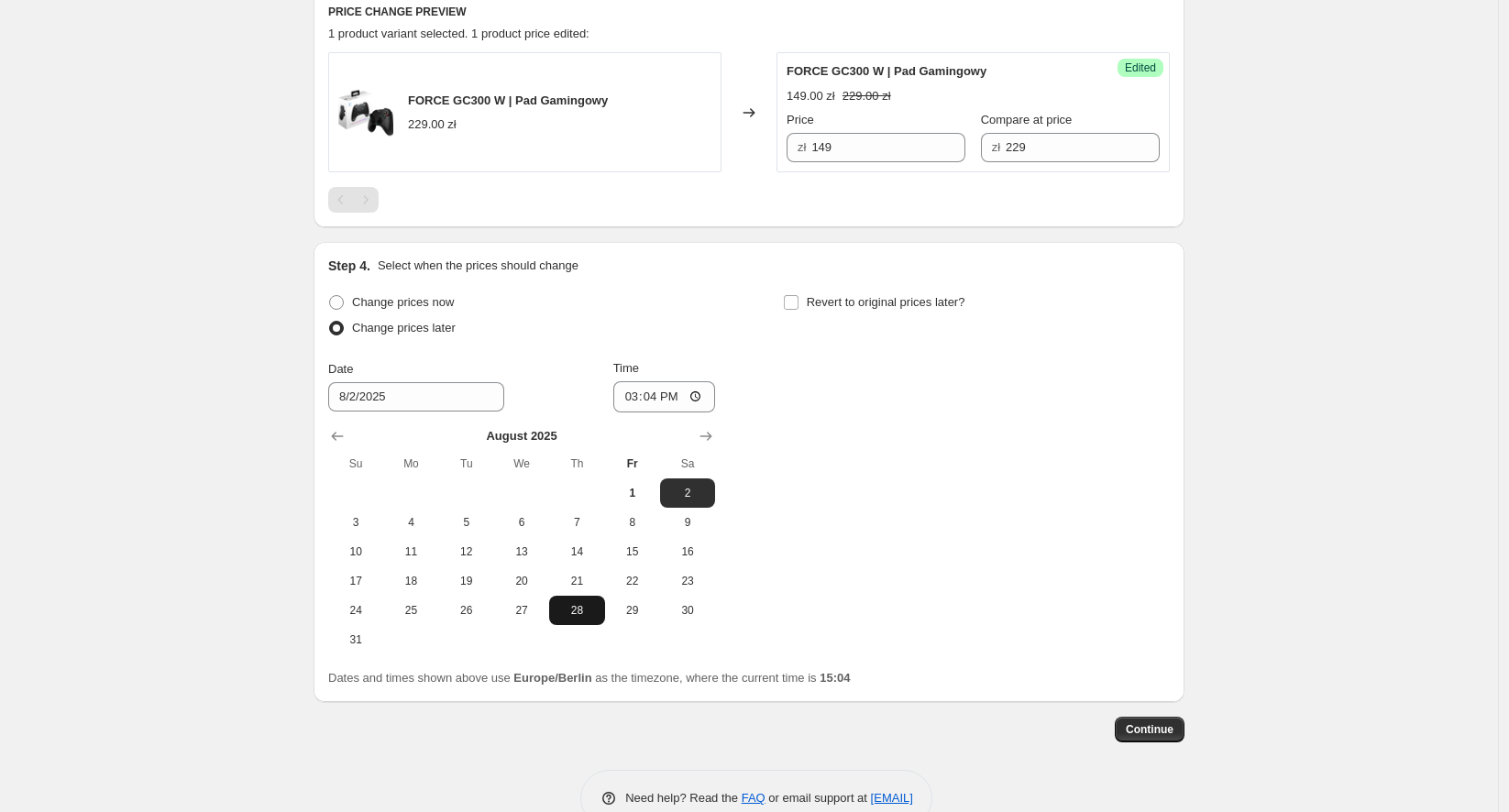 scroll, scrollTop: 623, scrollLeft: 0, axis: vertical 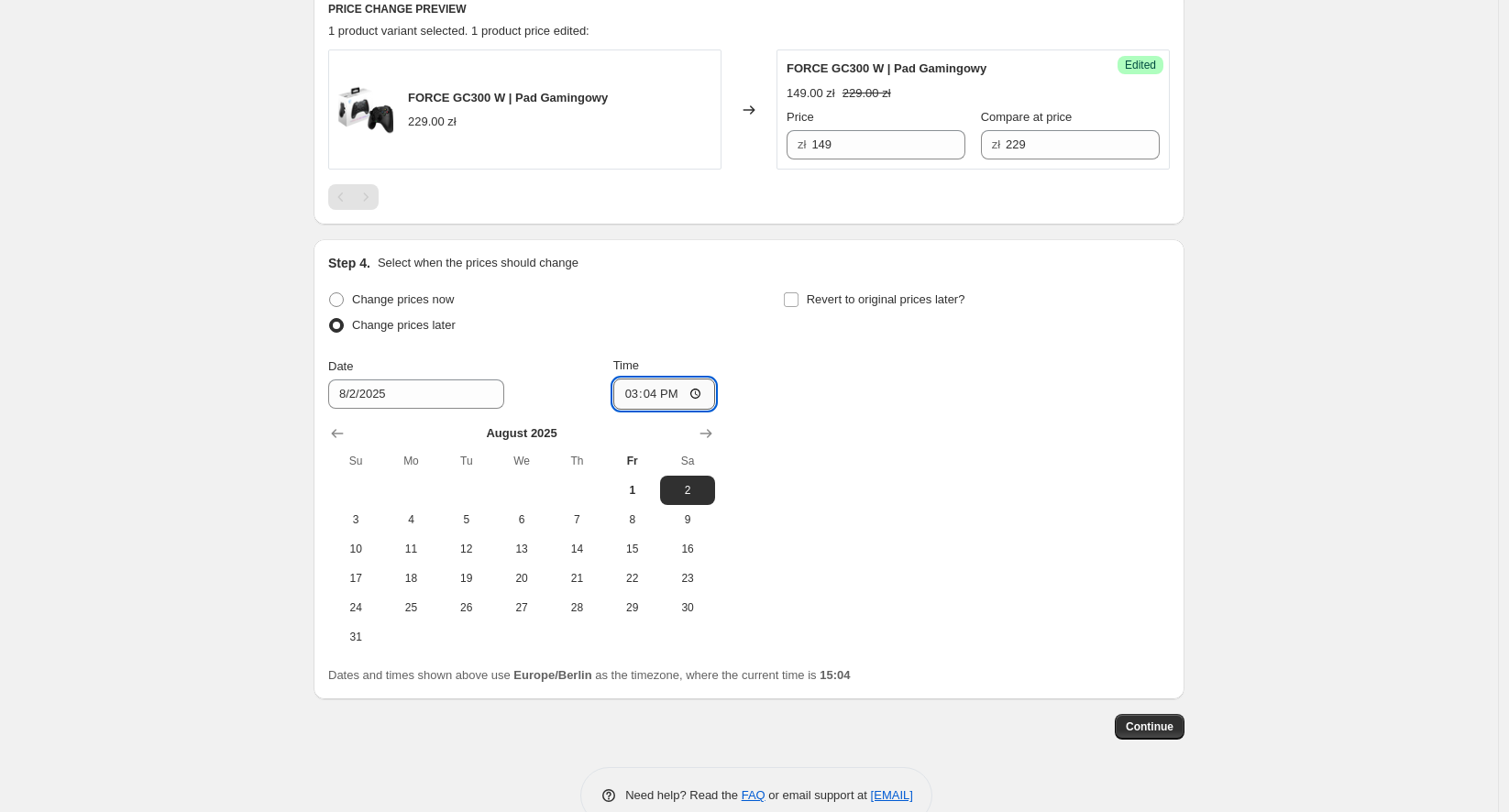 click on "15:04" at bounding box center (665, 394) 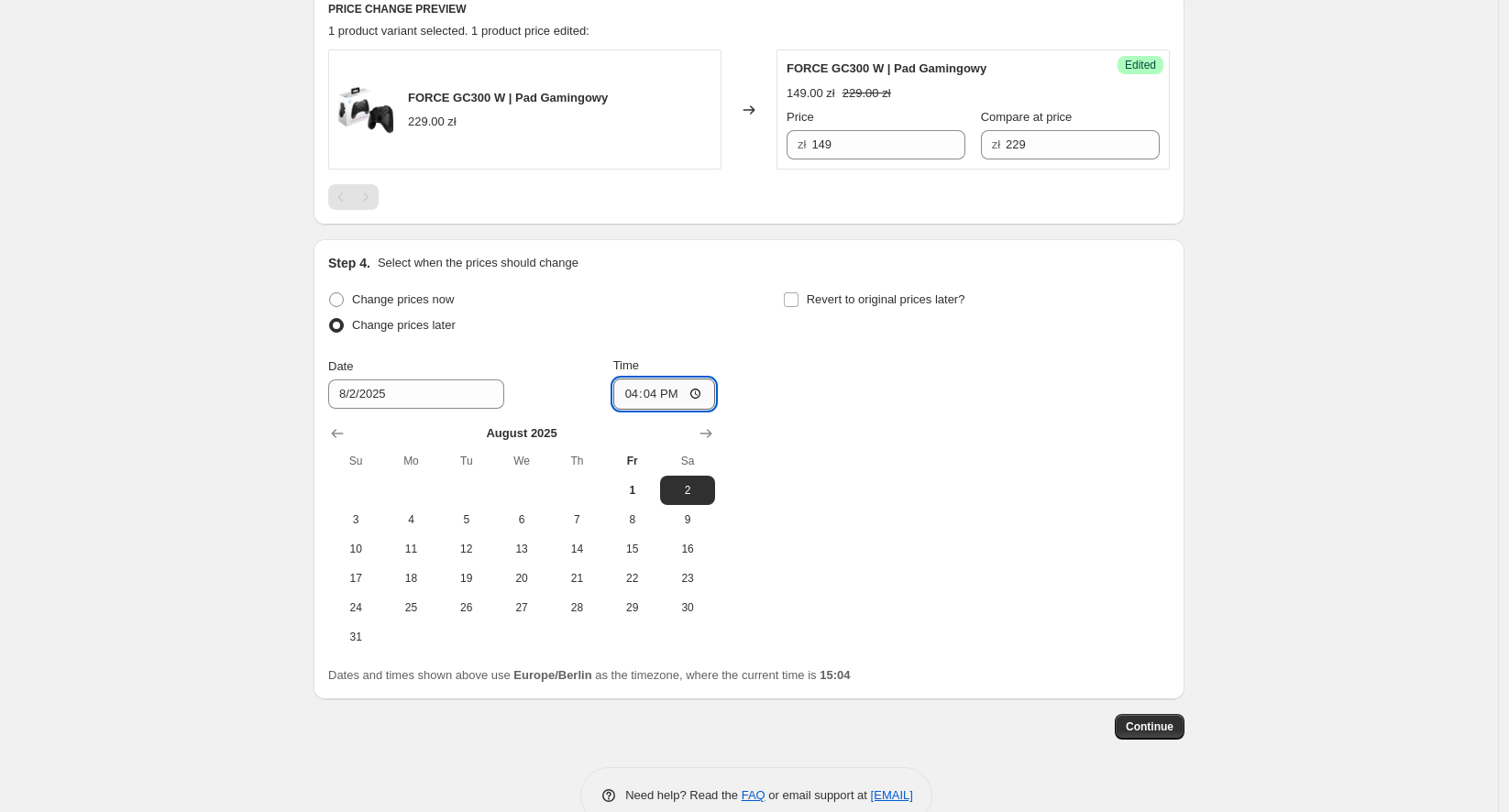 type on "16:00" 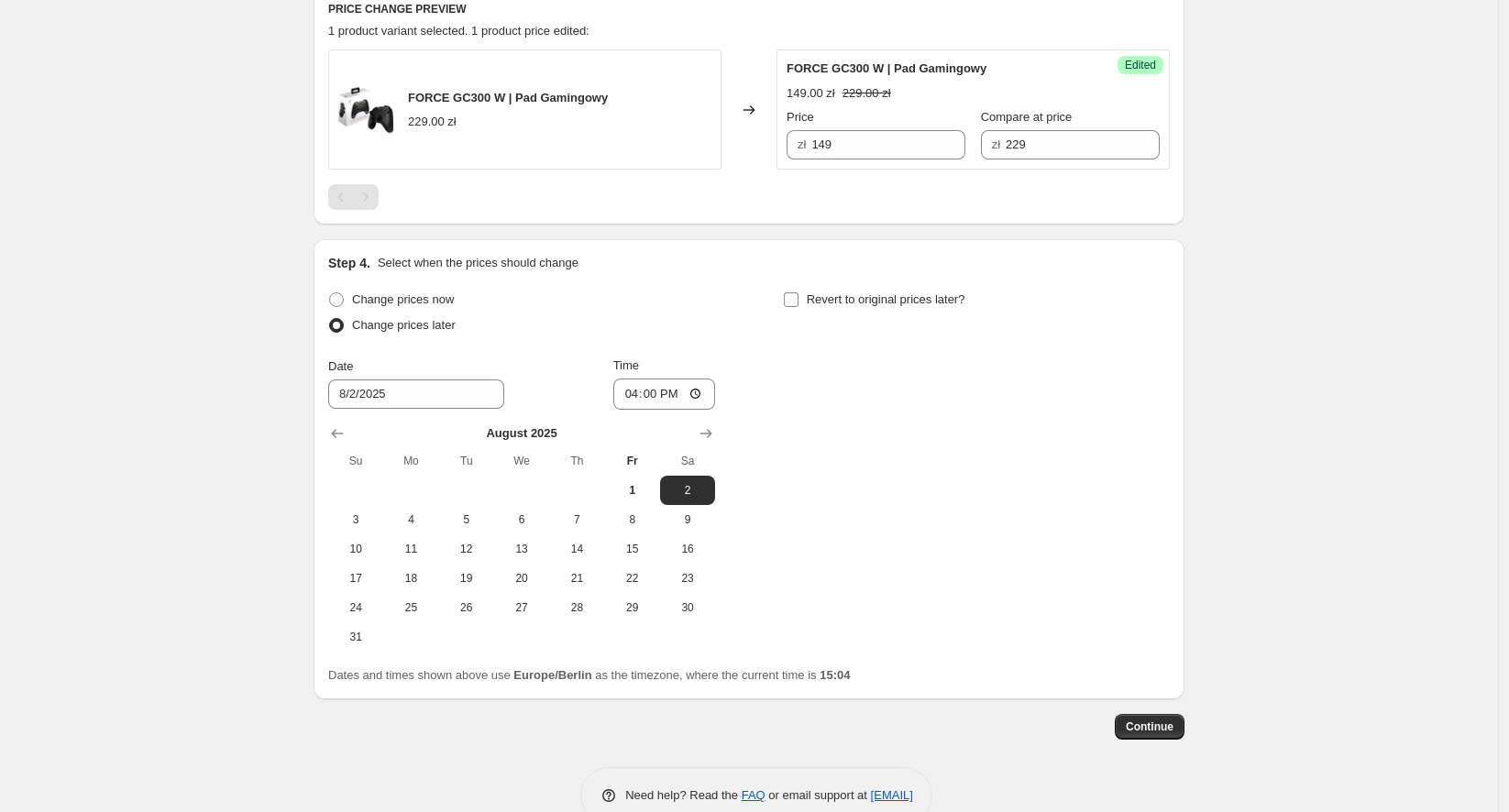 click on "Revert to original prices later?" at bounding box center [886, 299] 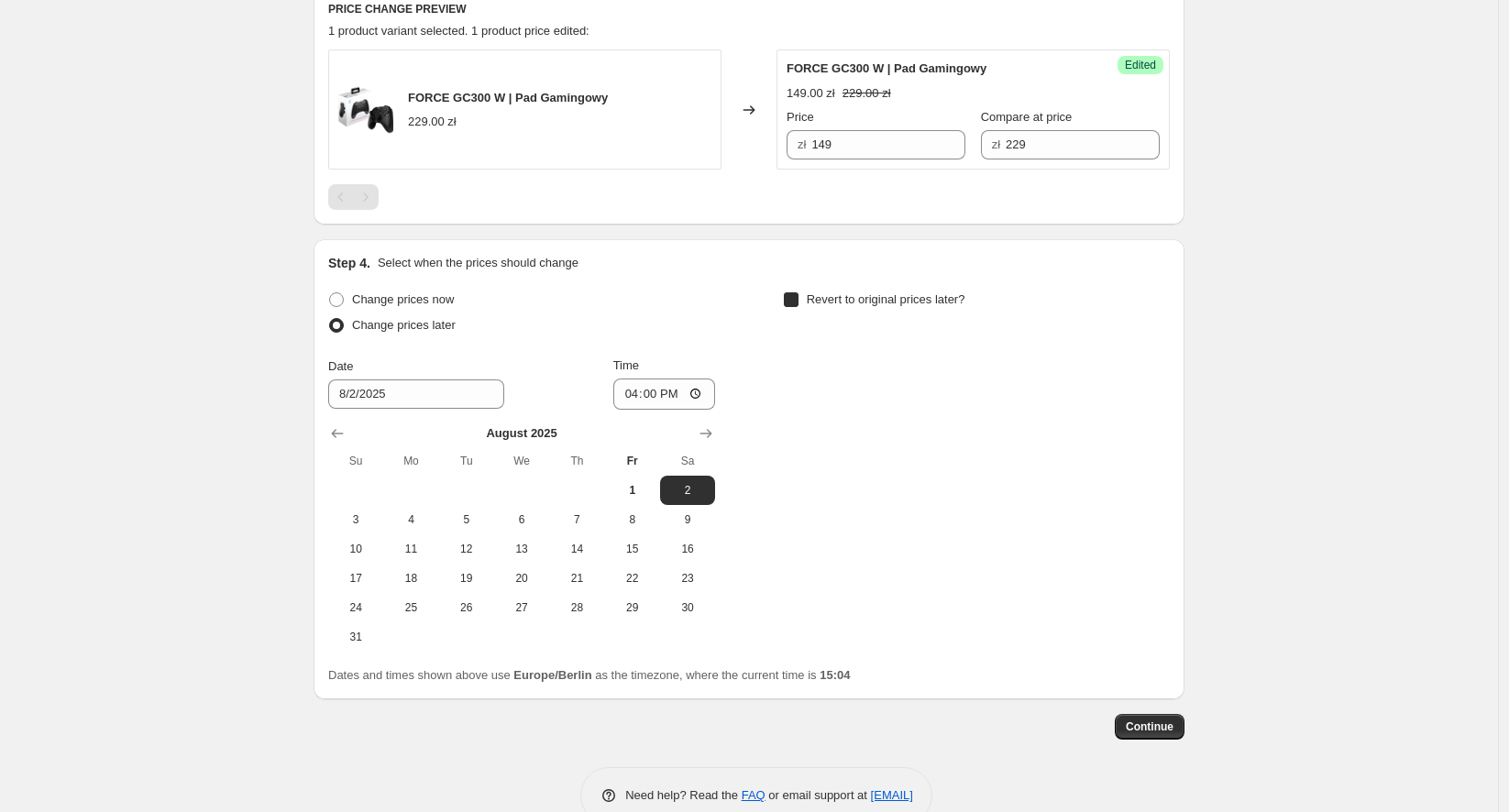 checkbox on "true" 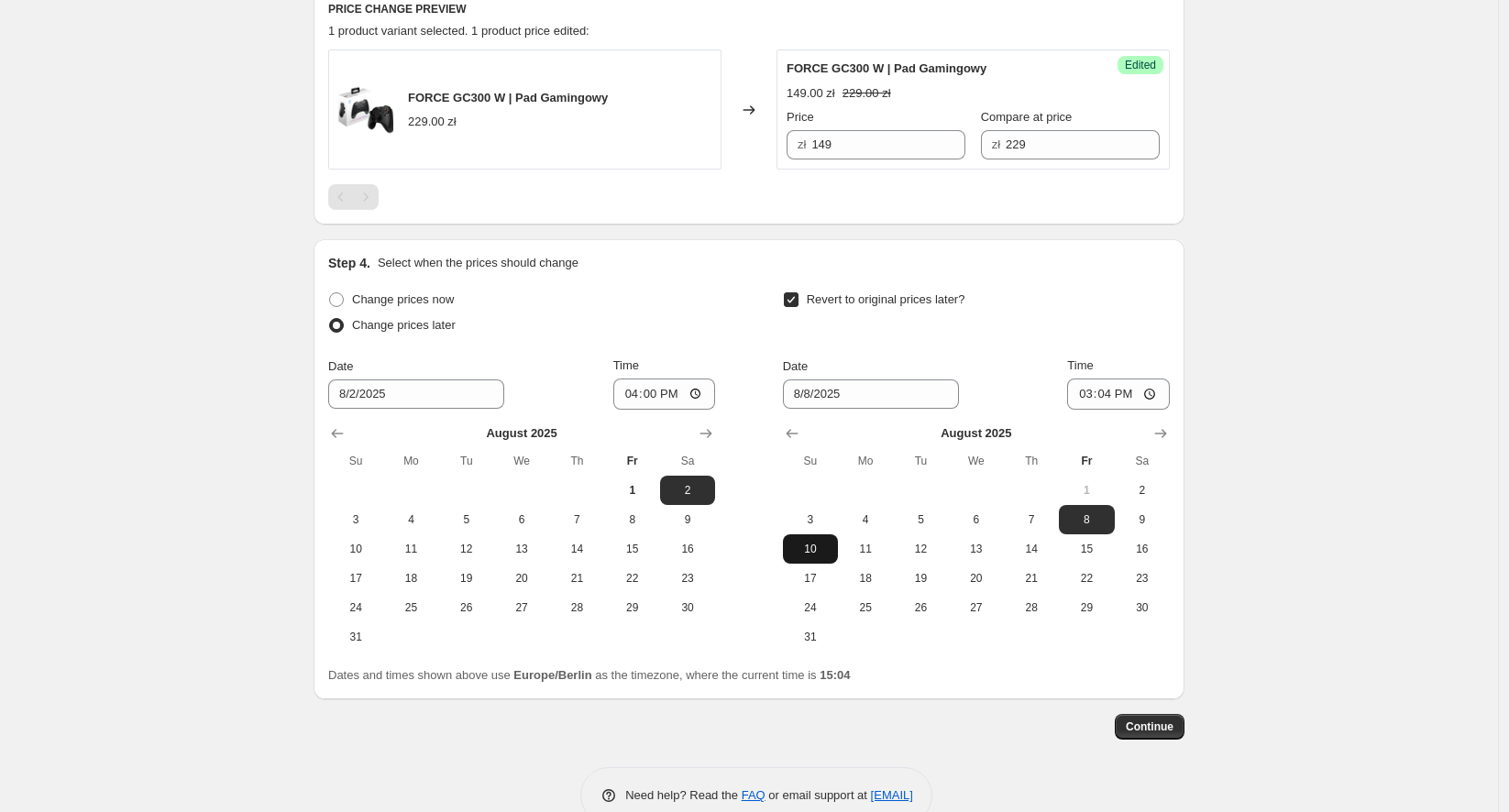 click on "10" at bounding box center [810, 549] 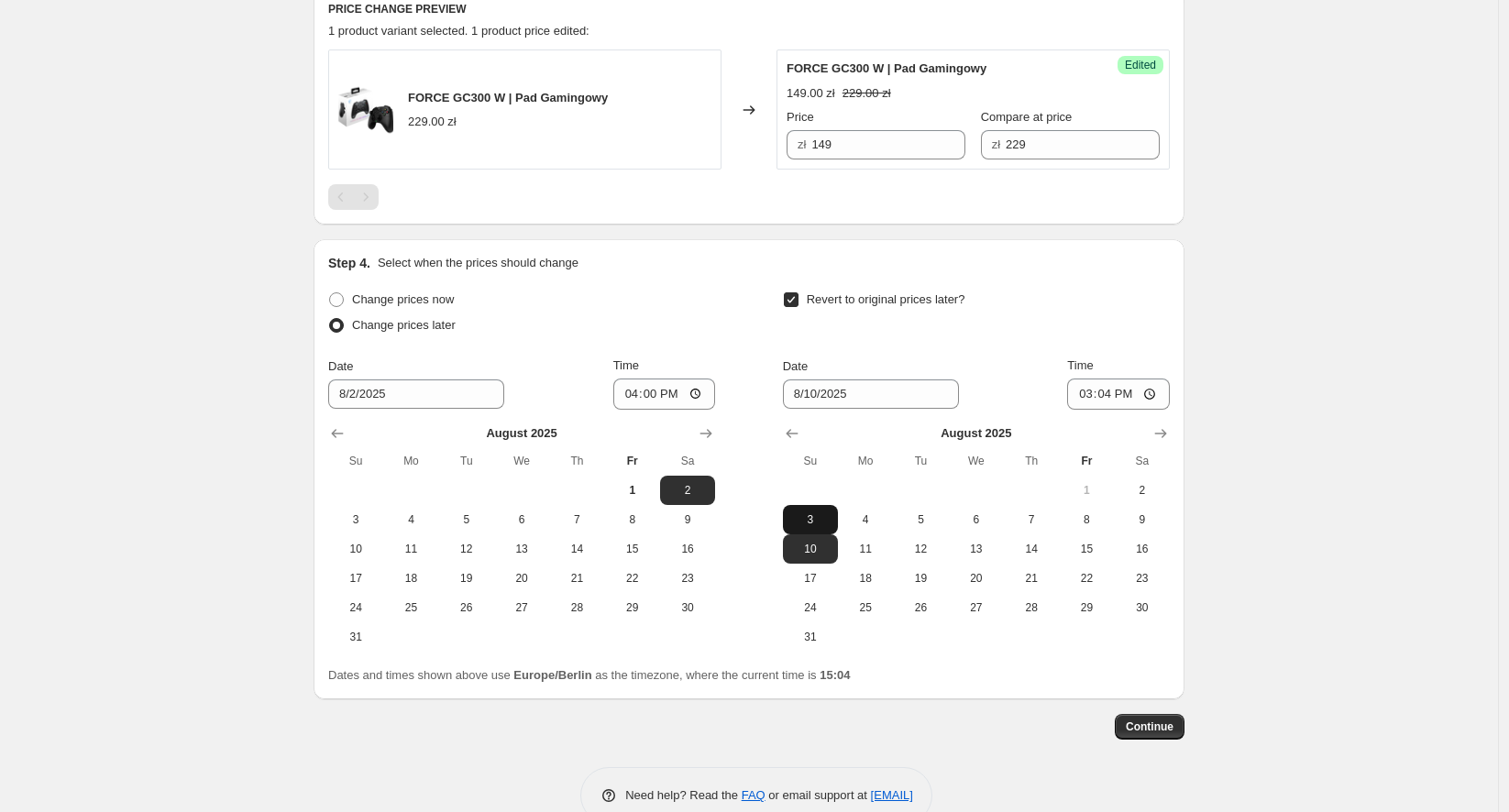 click on "3" at bounding box center [810, 520] 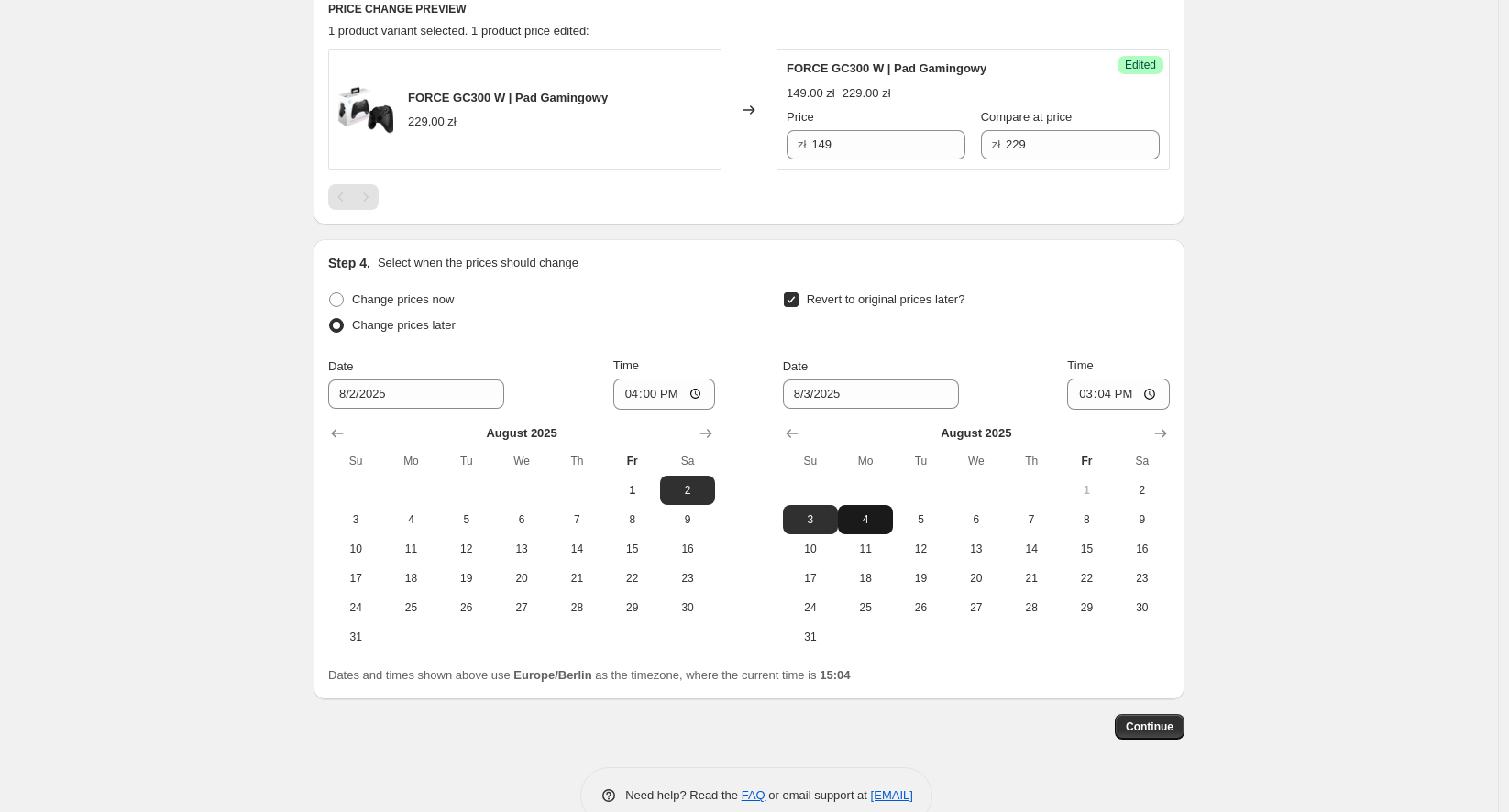 click on "4" at bounding box center (865, 520) 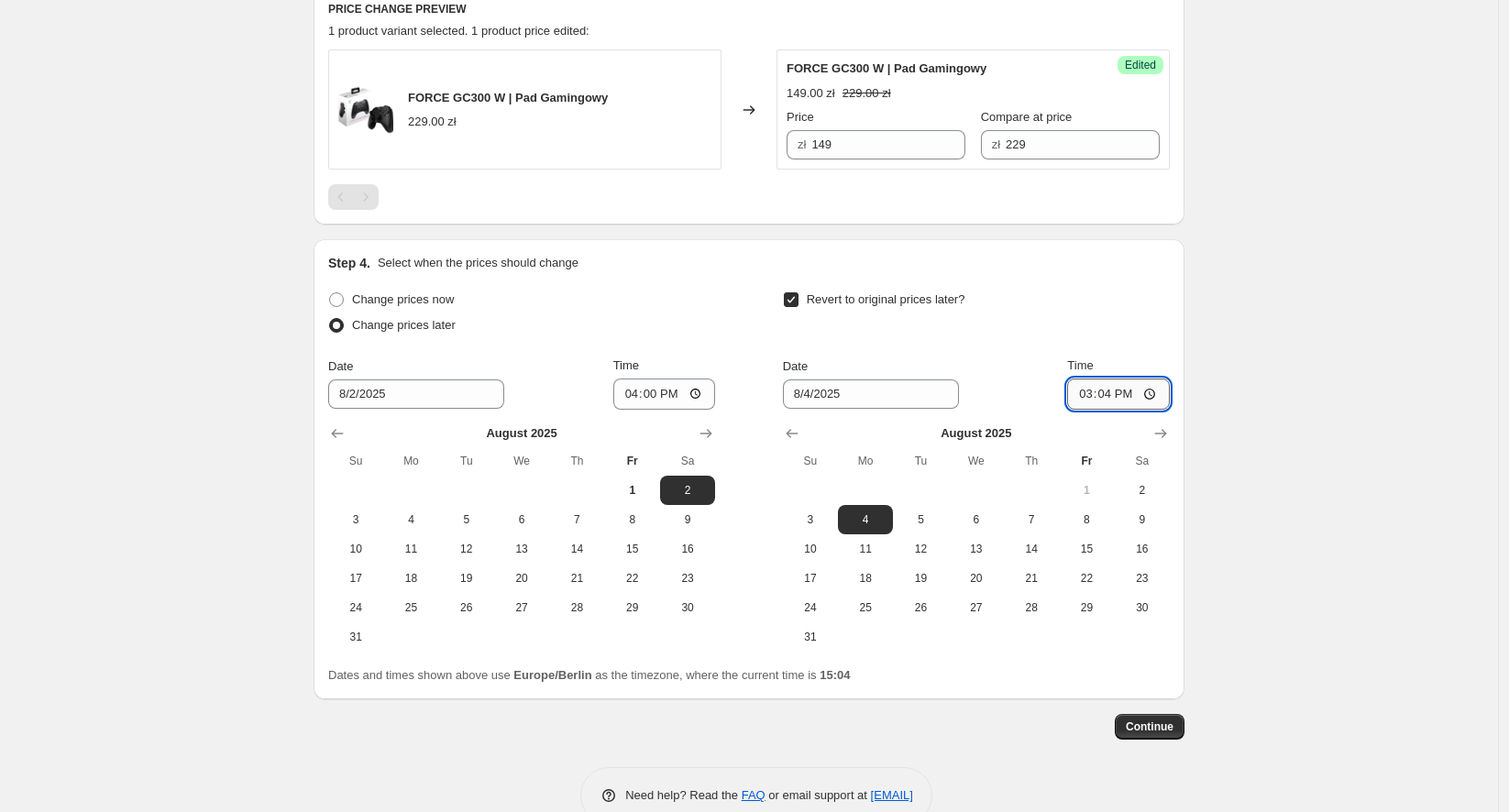 click on "15:04" at bounding box center [1118, 394] 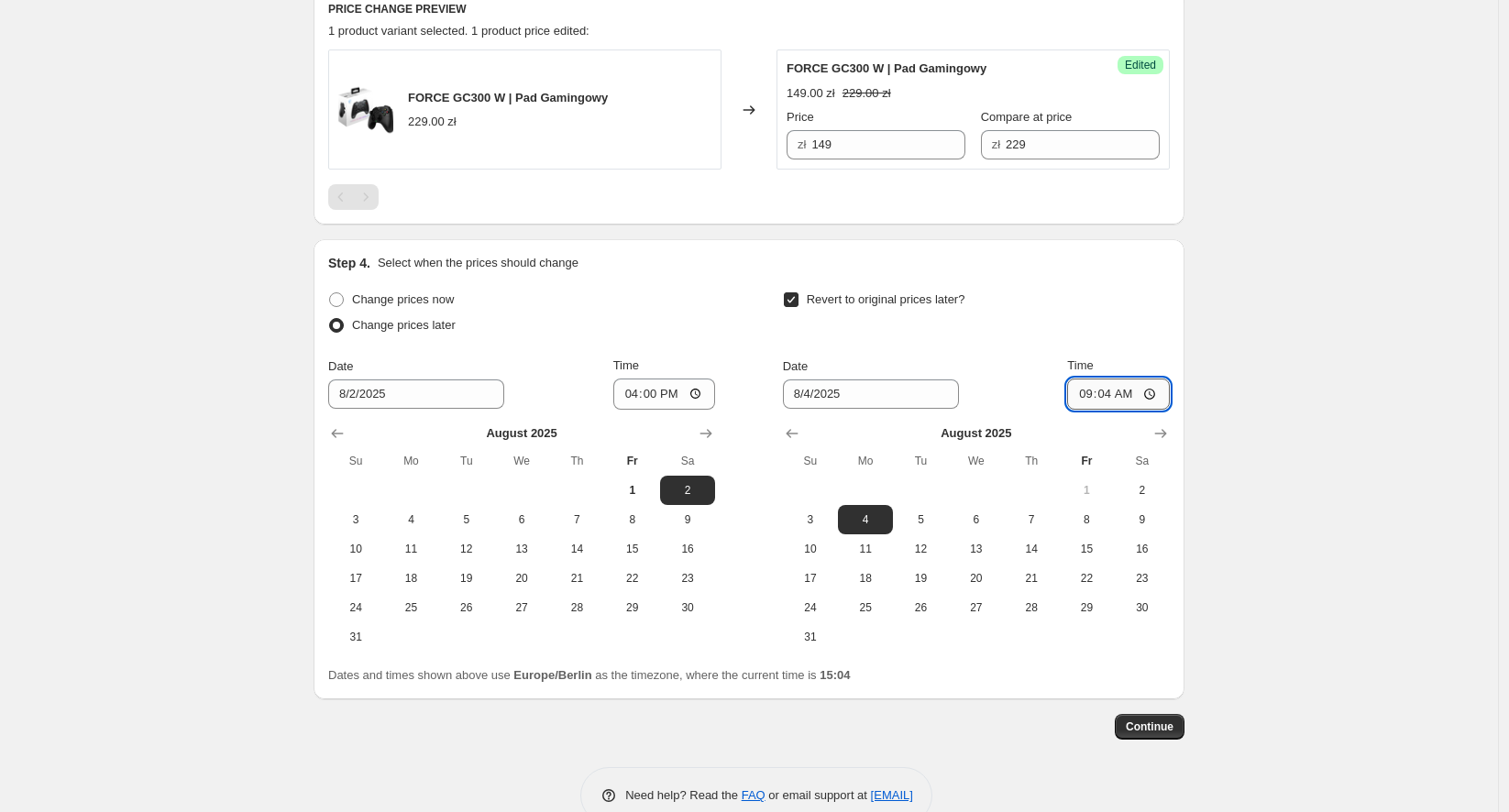 type on "09:00" 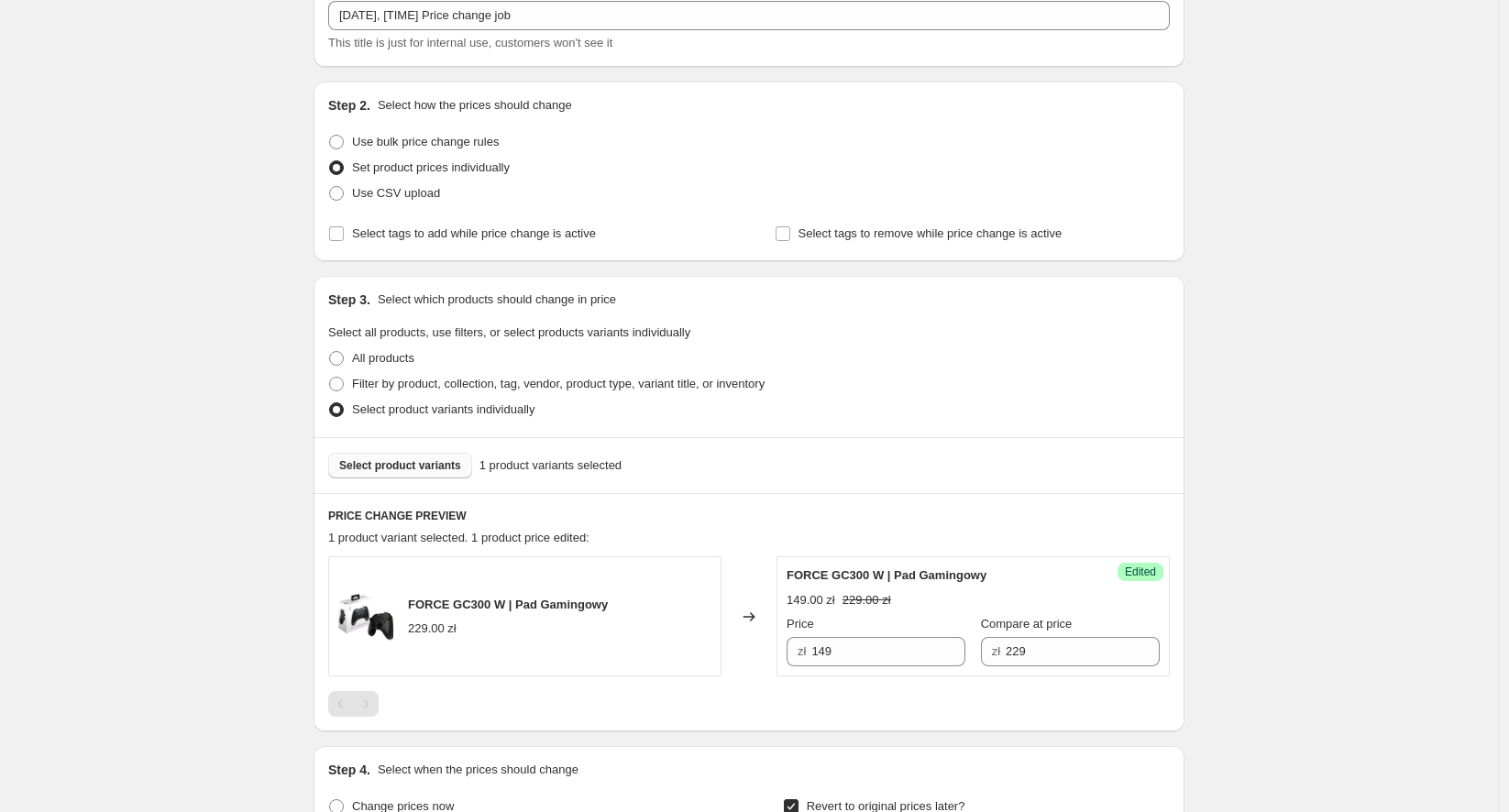 scroll, scrollTop: 115, scrollLeft: 0, axis: vertical 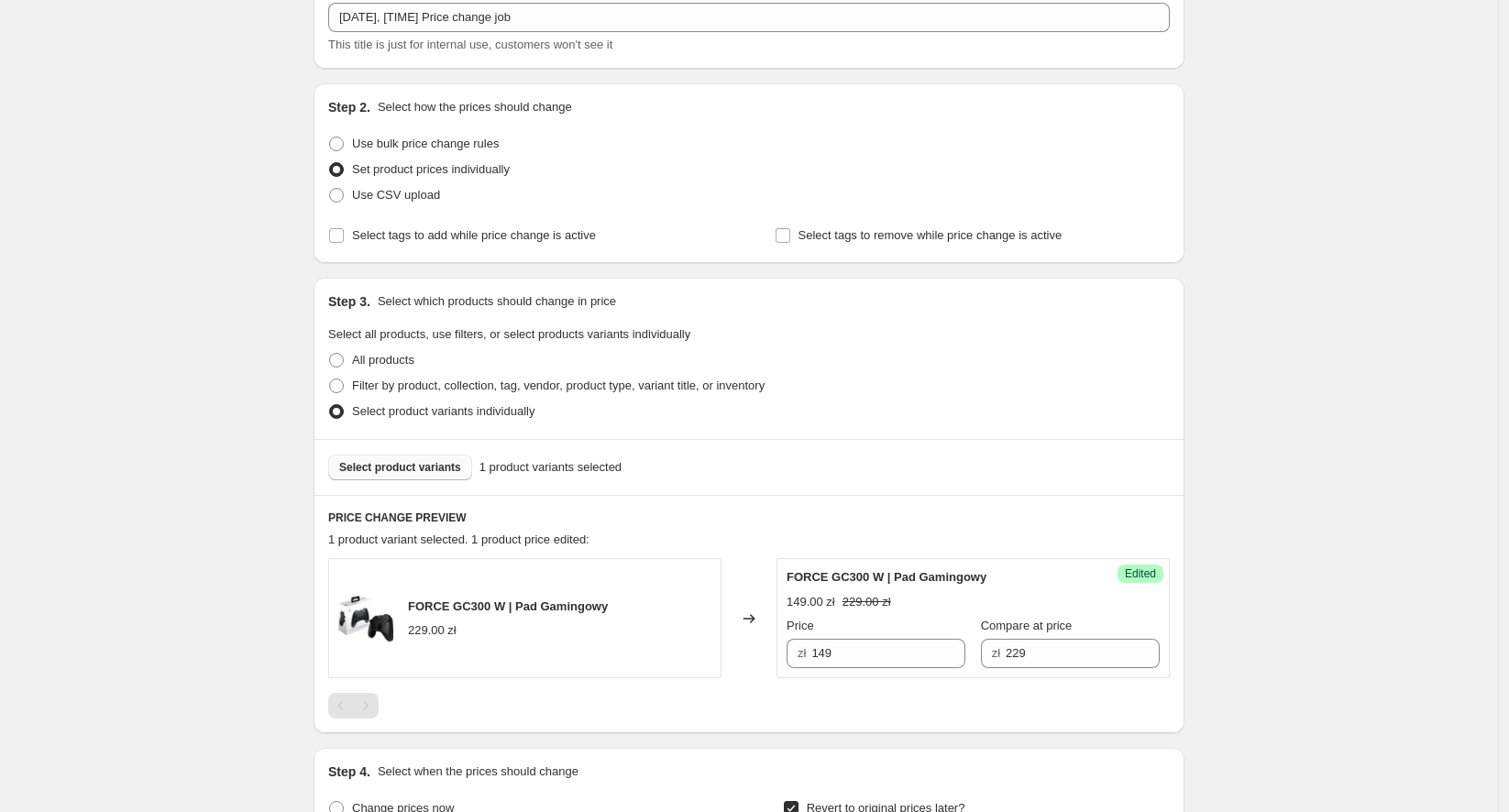 click on "Create new price change job. This page is ready Create new price change job Draft Step 1. Optionally give your price change job a title (eg "March 30% off sale on boots") [DATE], [TIME] Price change job This title is just for internal use, customers won't see it Step 2. Select how the prices should change Use bulk price change rules Set product prices individually Use CSV upload Select tags to add while price change is active Select tags to remove while price change is active Step 3. Select which products should change in price Select all products, use filters, or select products variants individually All products Filter by product, collection, tag, vendor, product type, variant title, or inventory Select product variants individually Select product variants 1   product variants selected PRICE CHANGE PREVIEW 1 product variant selected. 1 product price edited: FORCE GC300 W | Pad Gamingowy 229.00 zł Changed to Success Edited FORCE GC300 W | Pad Gamingowy 149.00 zł 229.00 zł Price zł 149 zł 229 Date" at bounding box center (749, 622) 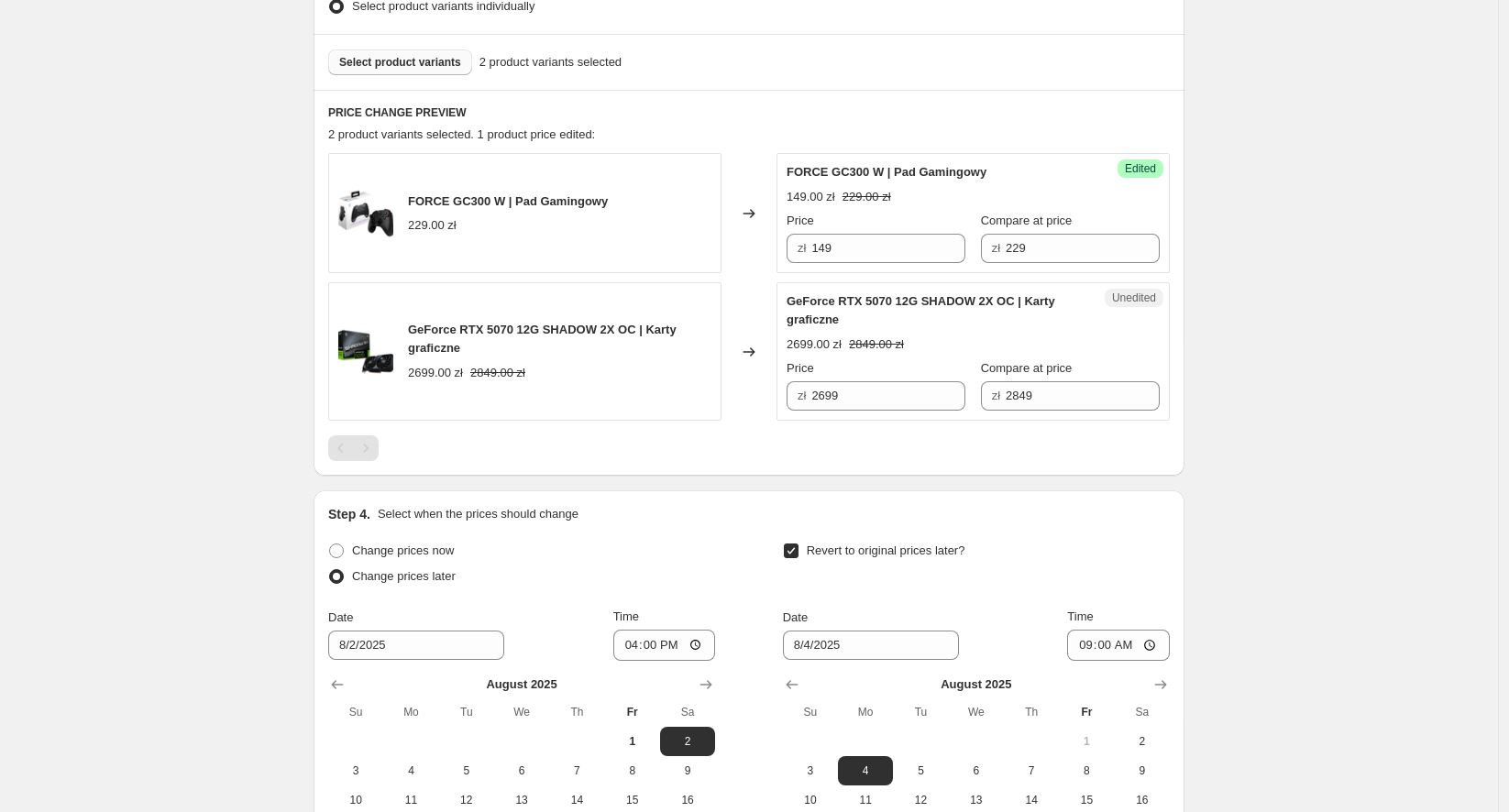 scroll, scrollTop: 521, scrollLeft: 0, axis: vertical 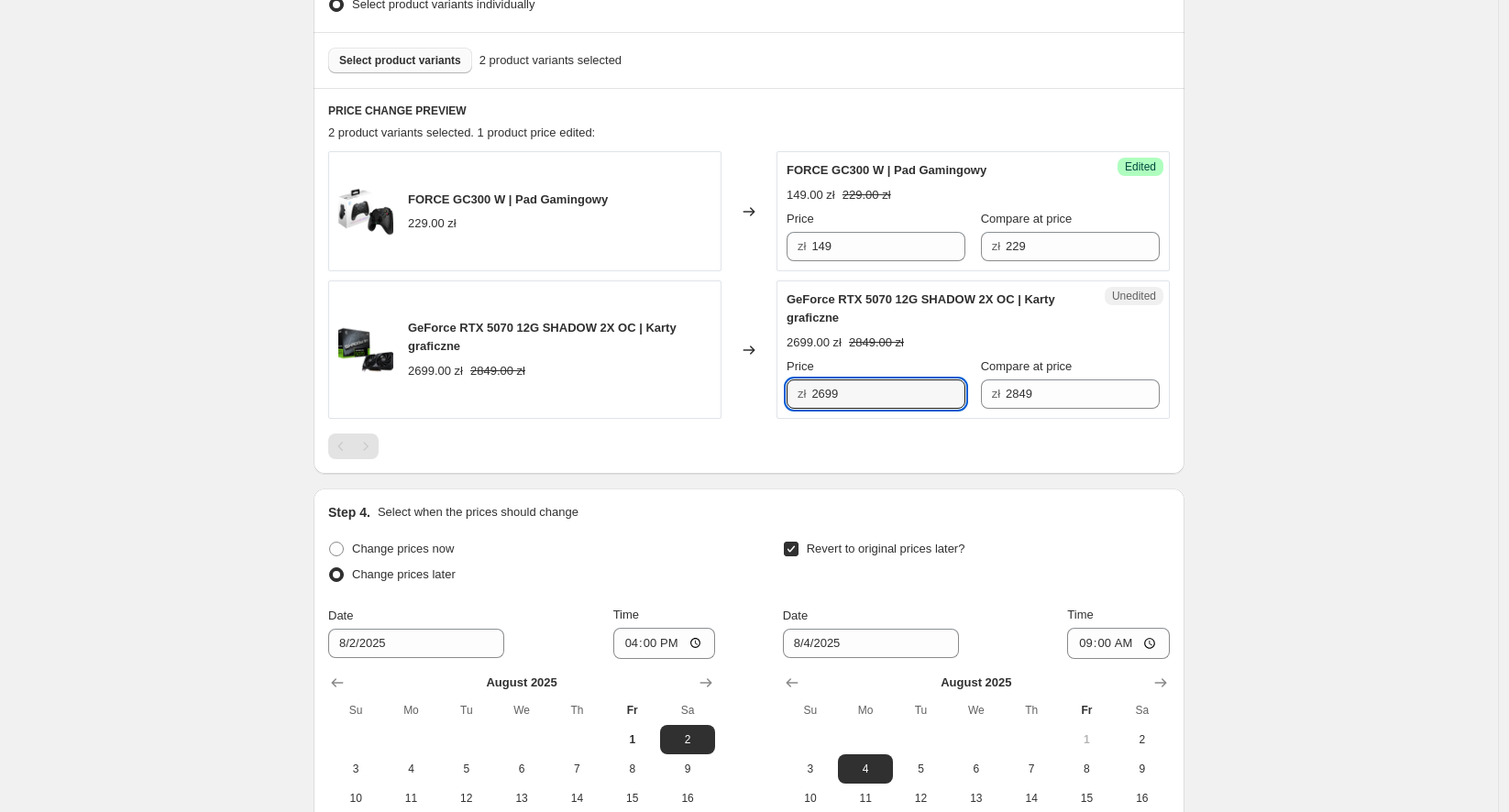 drag, startPoint x: 864, startPoint y: 387, endPoint x: 765, endPoint y: 368, distance: 100.80675 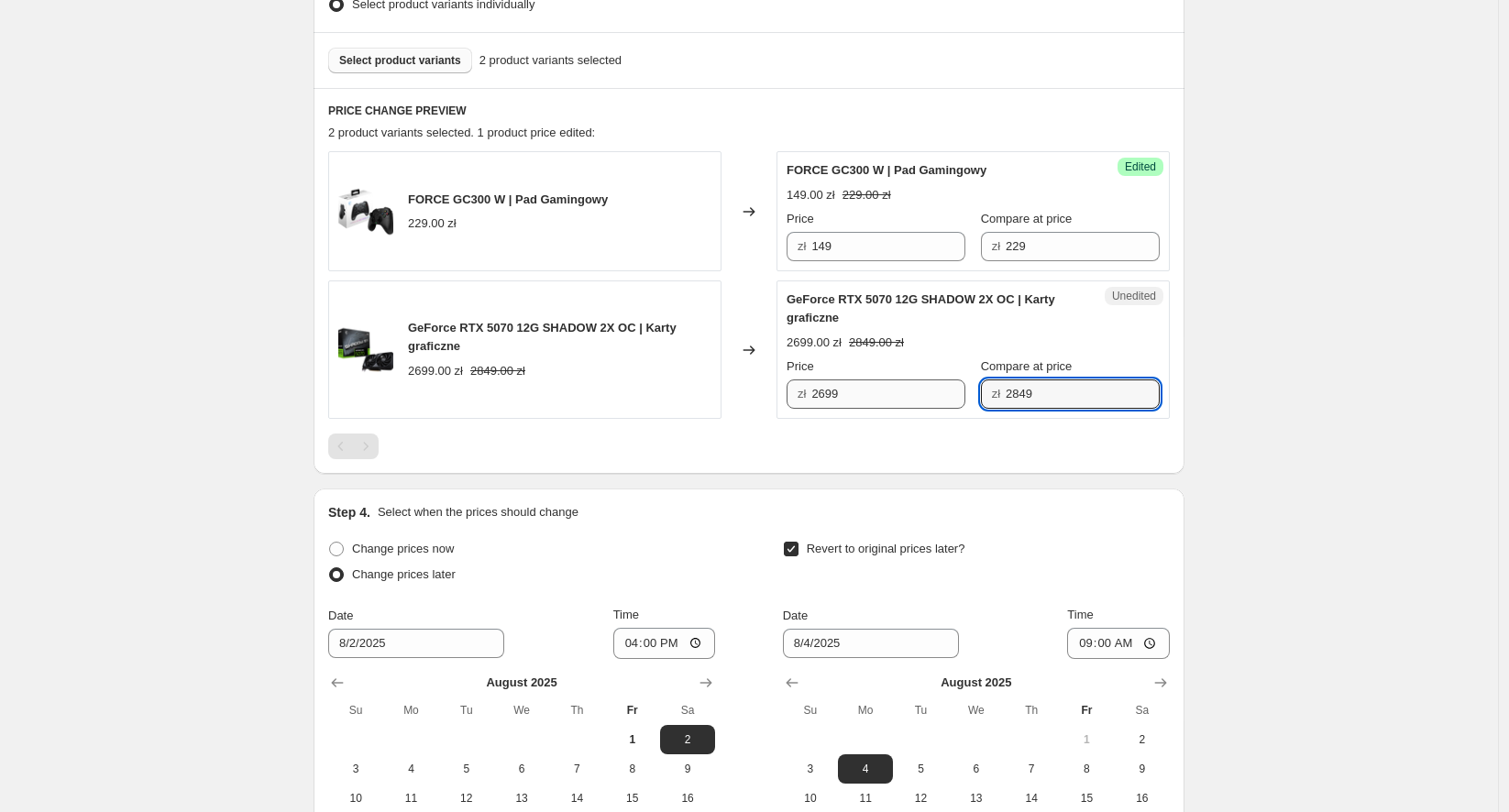 drag, startPoint x: 993, startPoint y: 389, endPoint x: 950, endPoint y: 390, distance: 43.011626 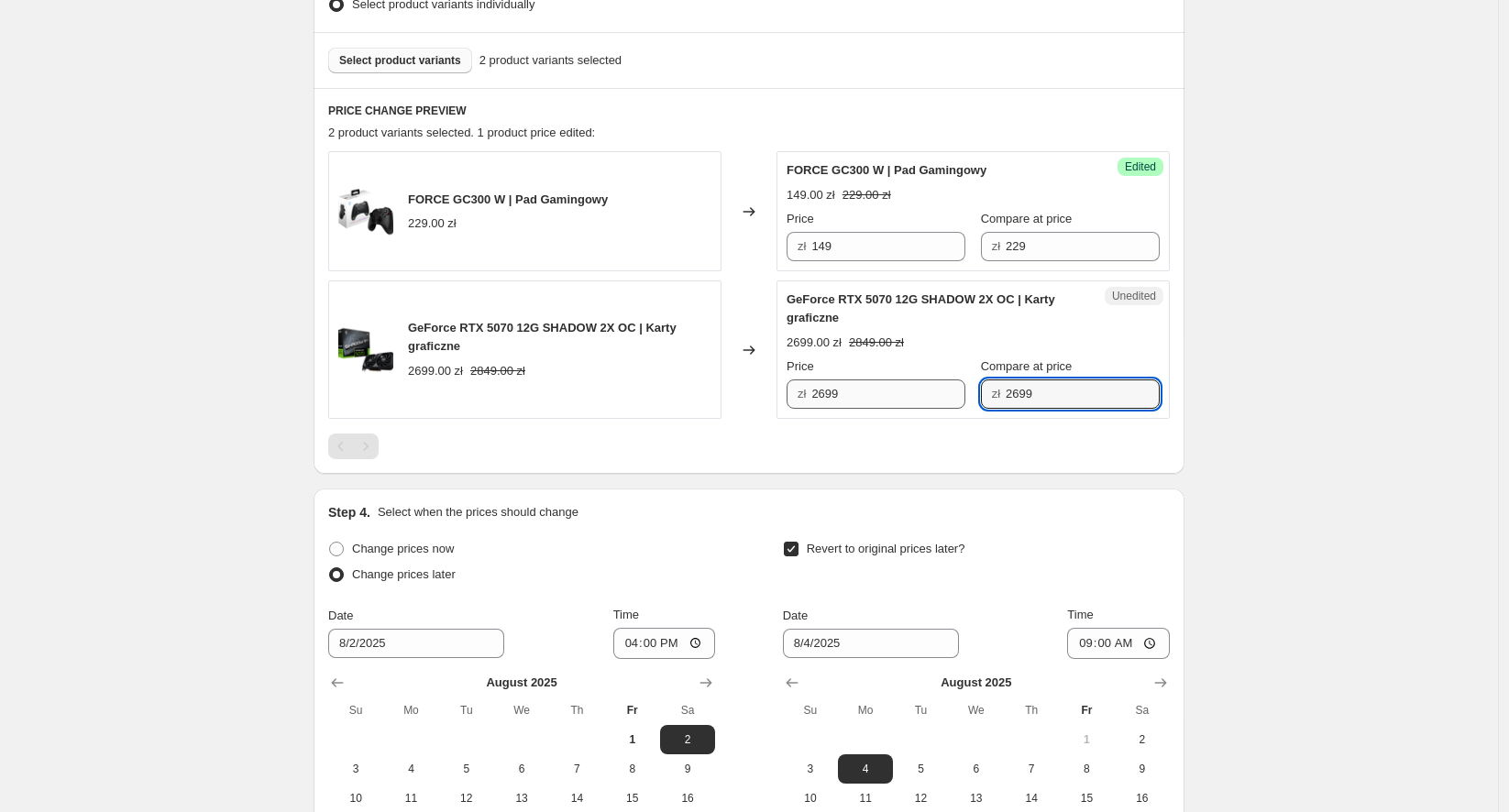 type on "2699" 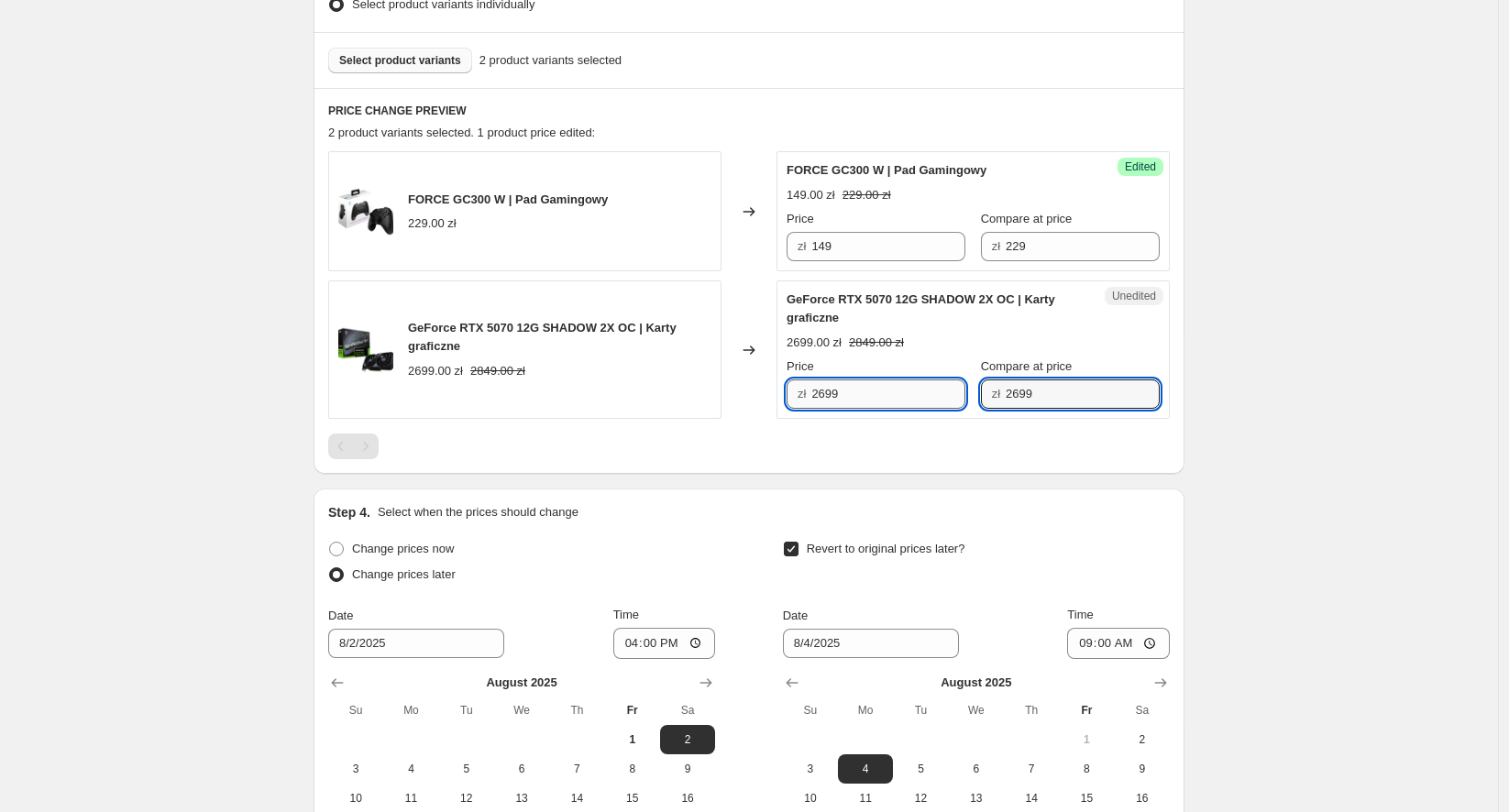 click on "2699" at bounding box center [888, 394] 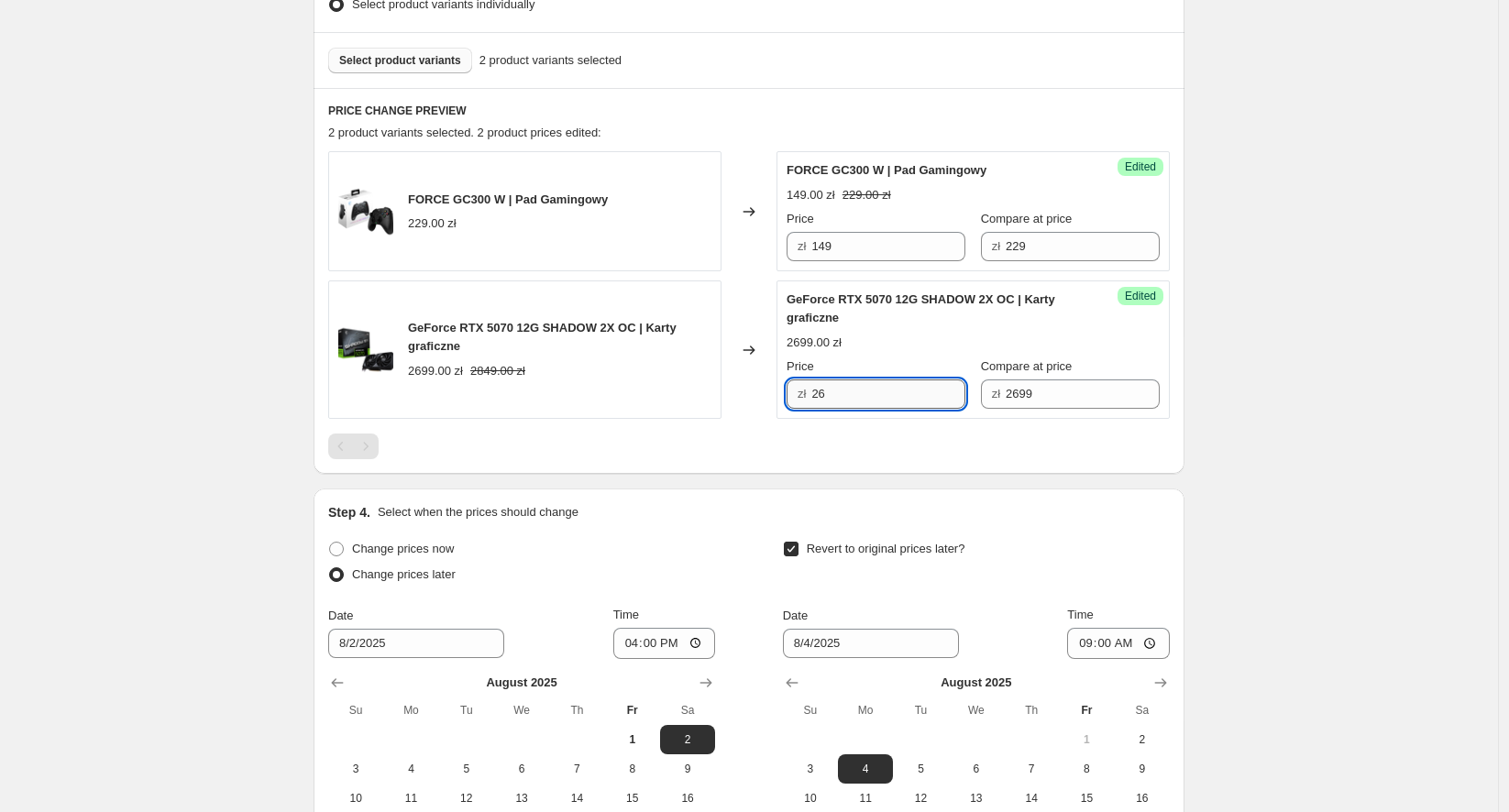 type on "2" 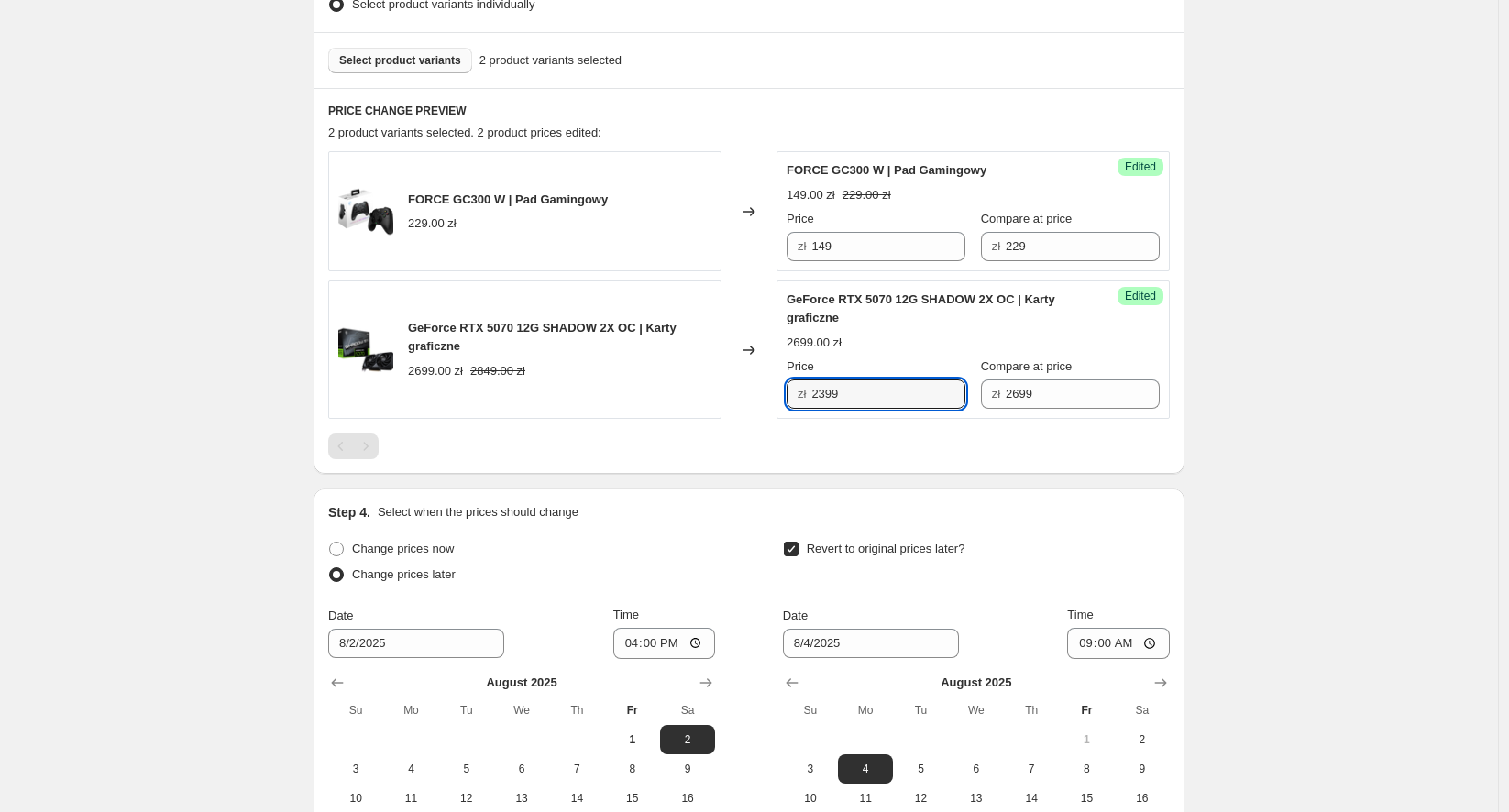 type on "2399" 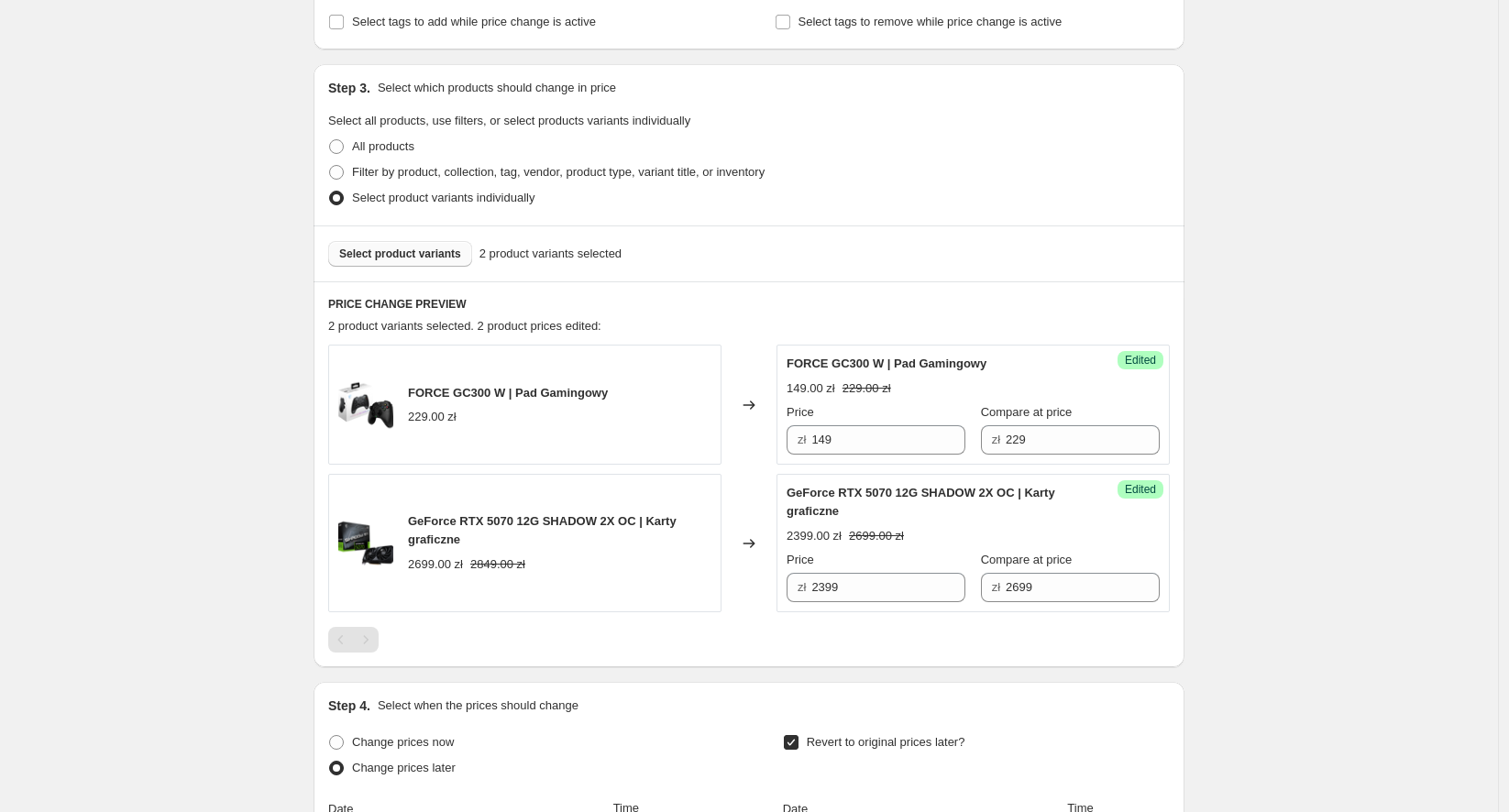 scroll, scrollTop: 318, scrollLeft: 0, axis: vertical 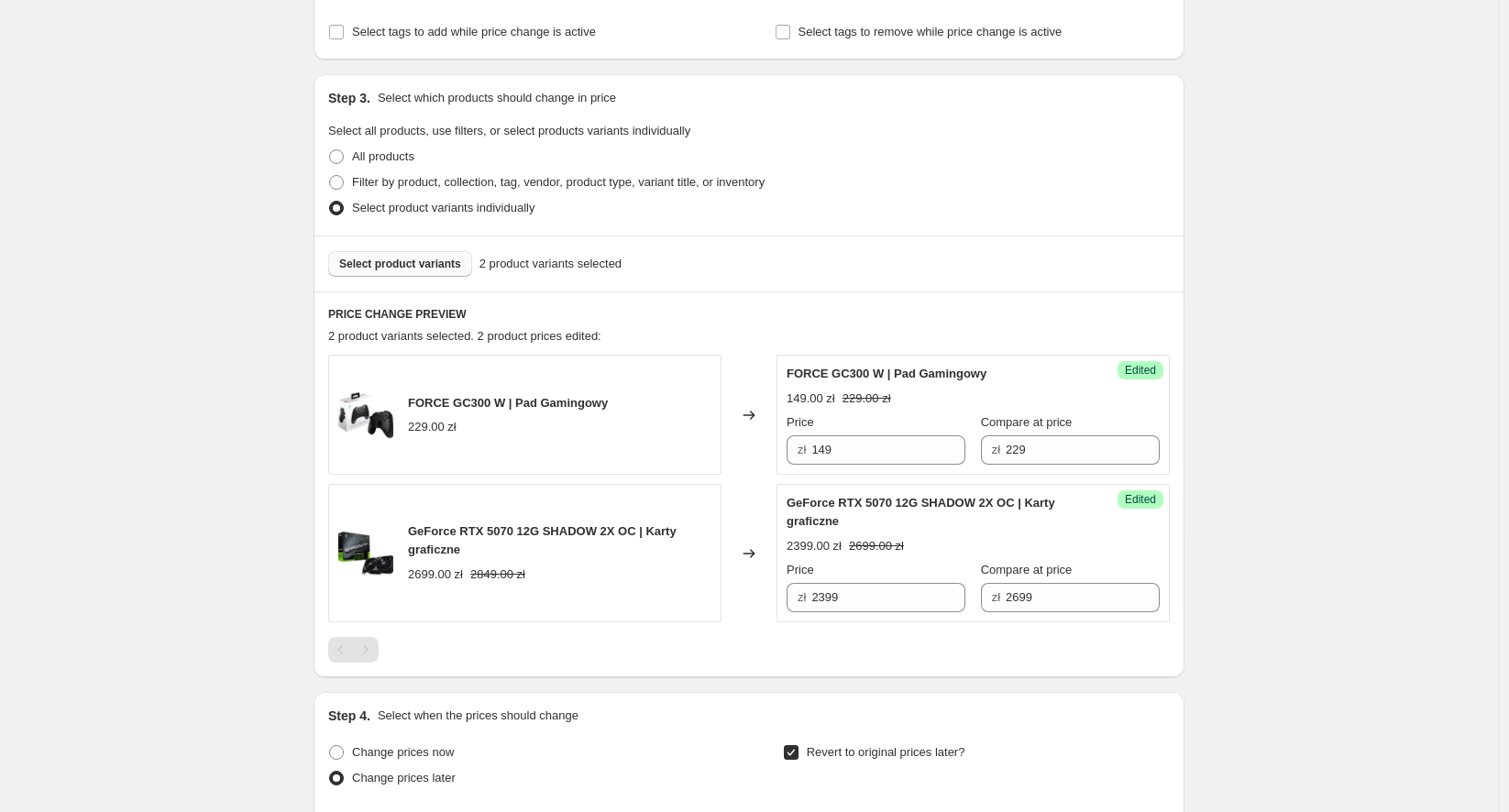 click on "Select product variants" at bounding box center (400, 264) 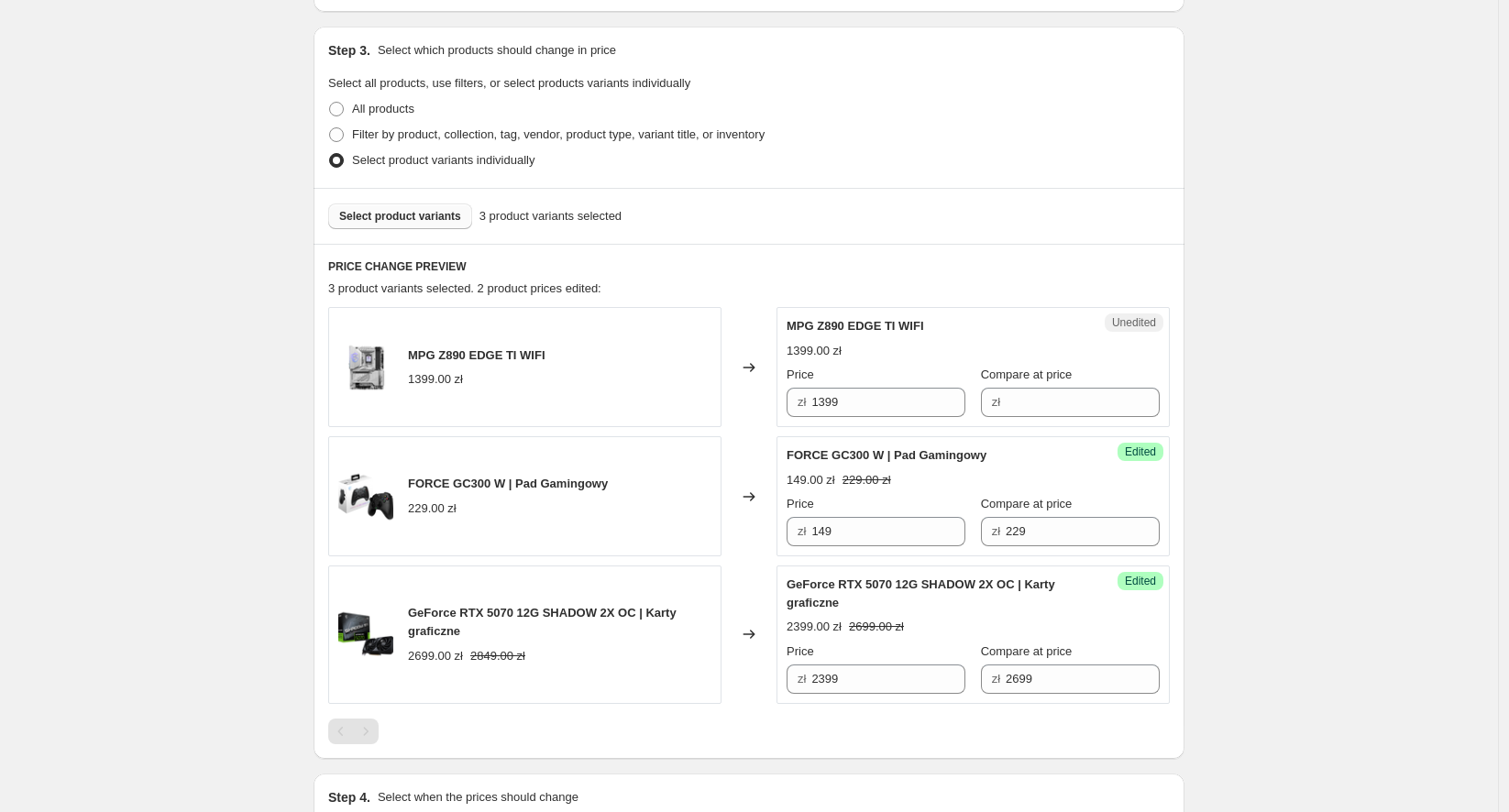 scroll, scrollTop: 420, scrollLeft: 0, axis: vertical 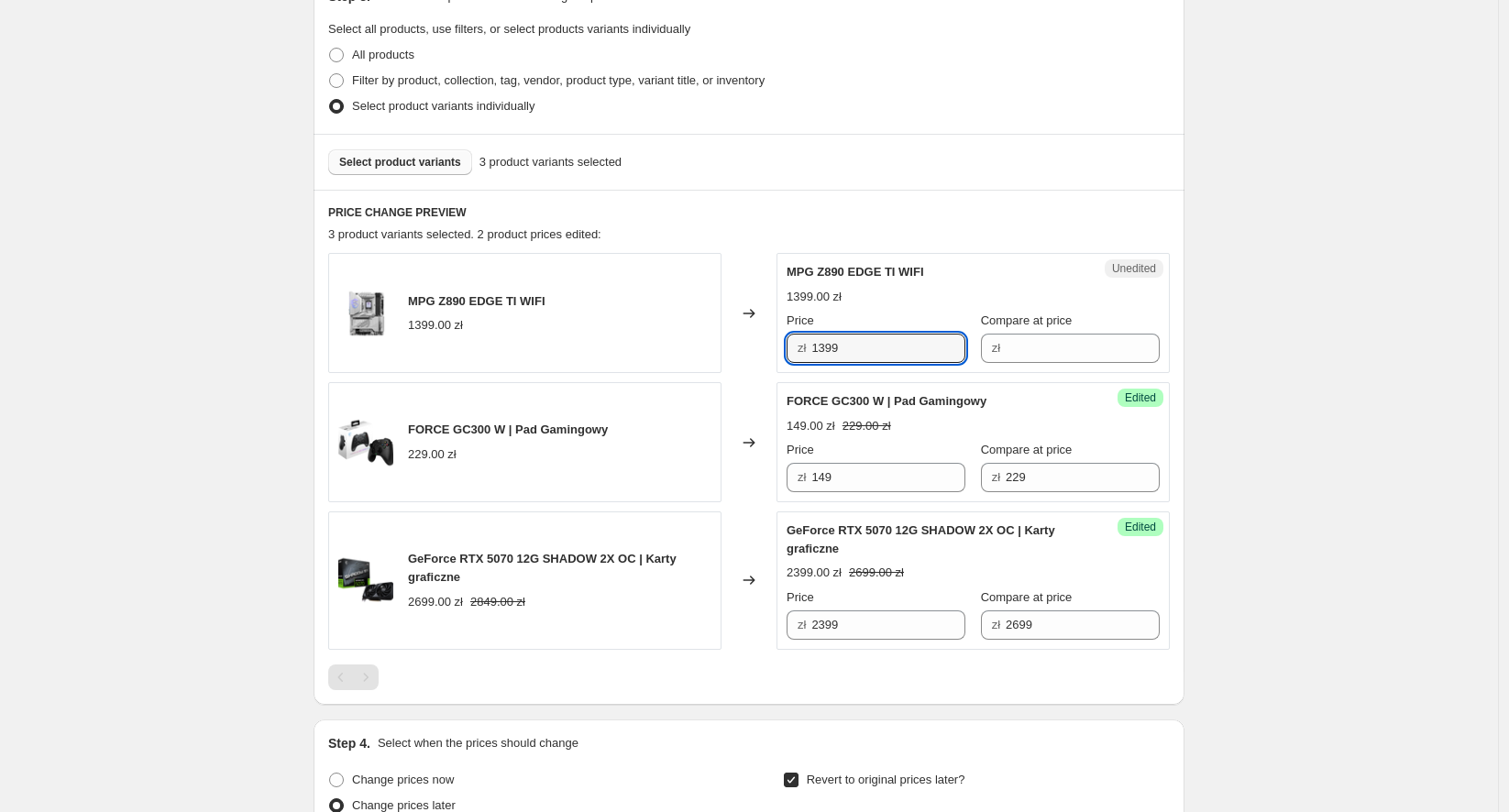 drag, startPoint x: 919, startPoint y: 347, endPoint x: 715, endPoint y: 351, distance: 204.03921 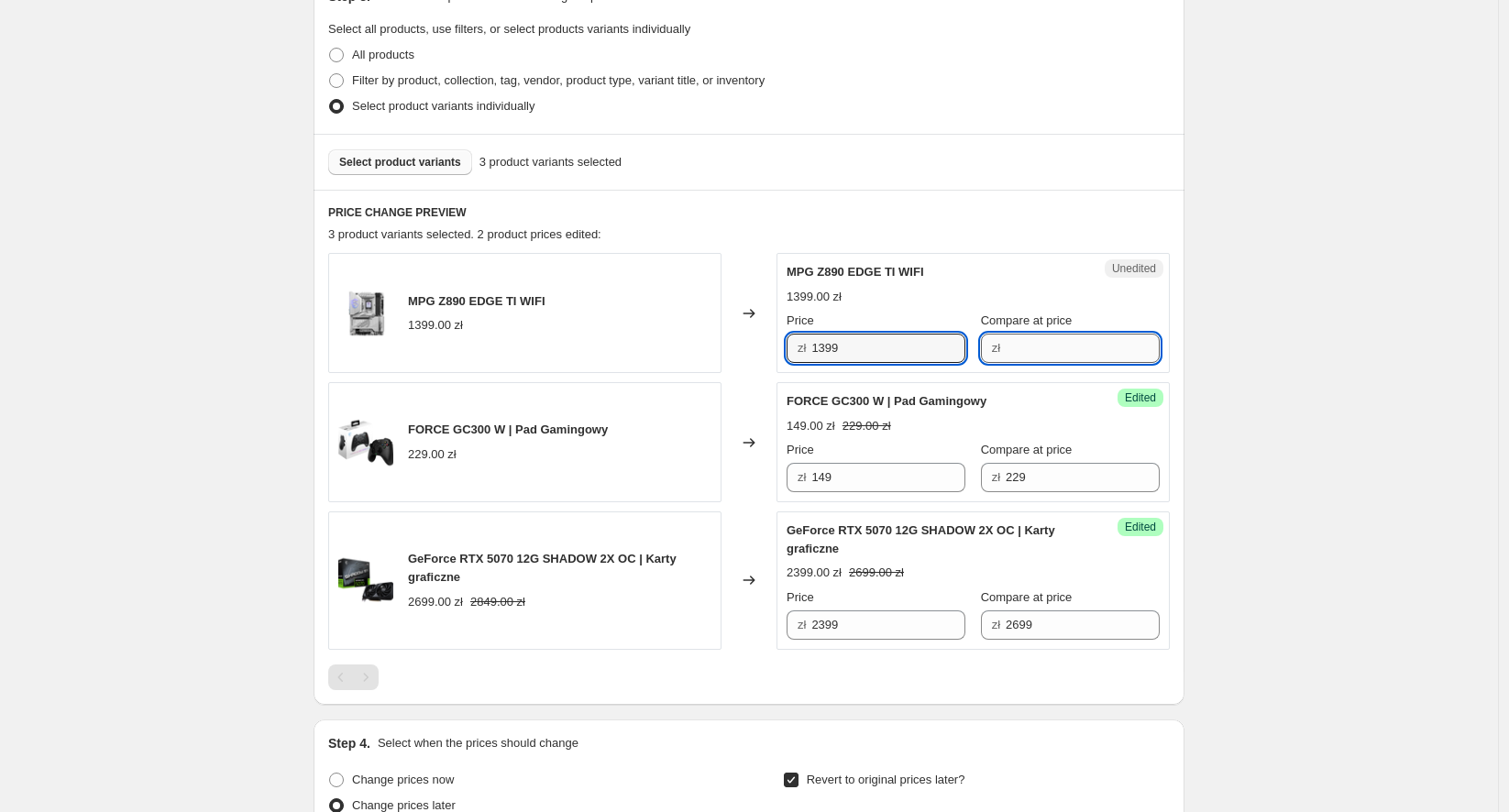 click on "Compare at price" at bounding box center [1083, 348] 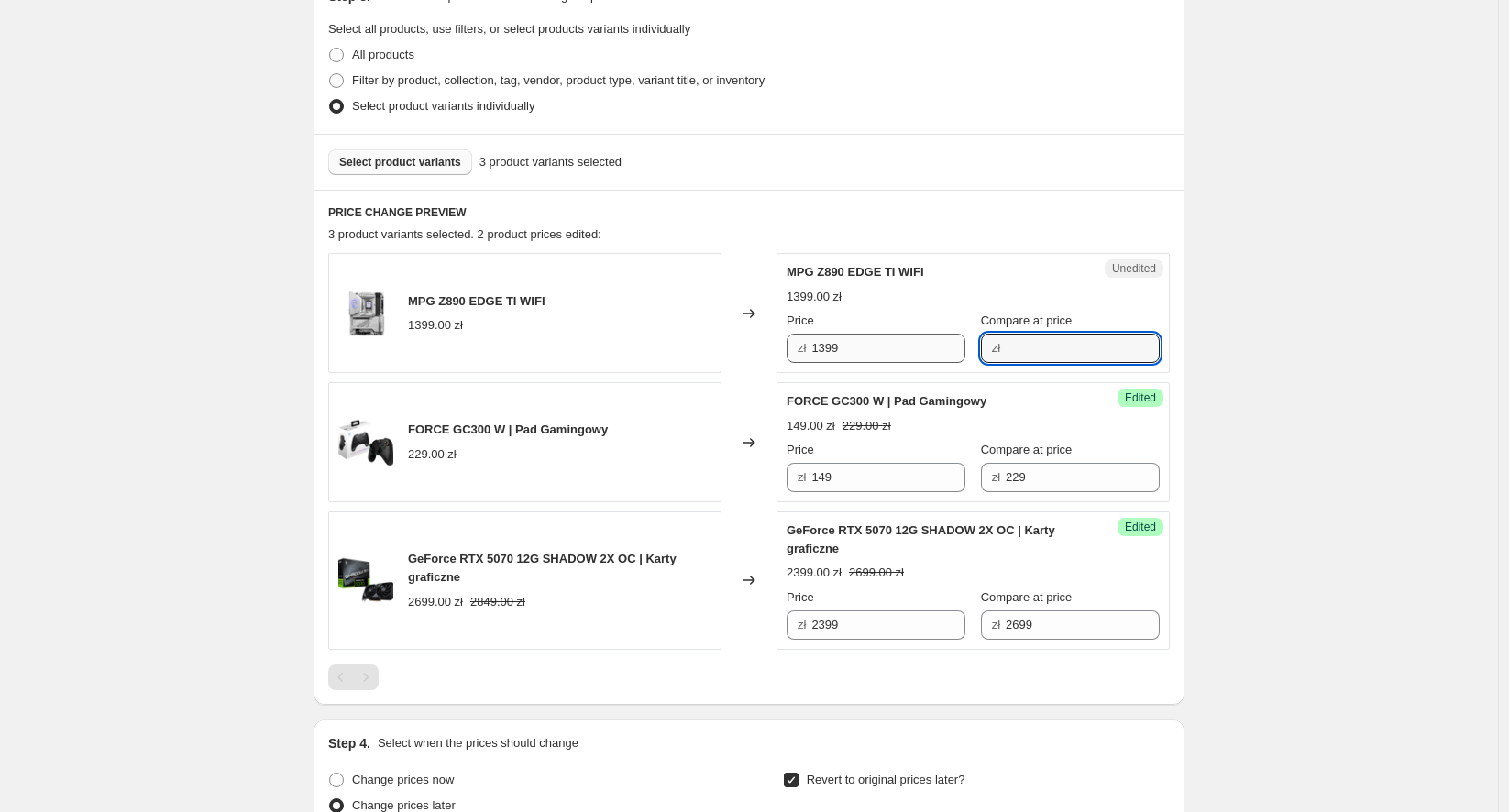 paste on "1399" 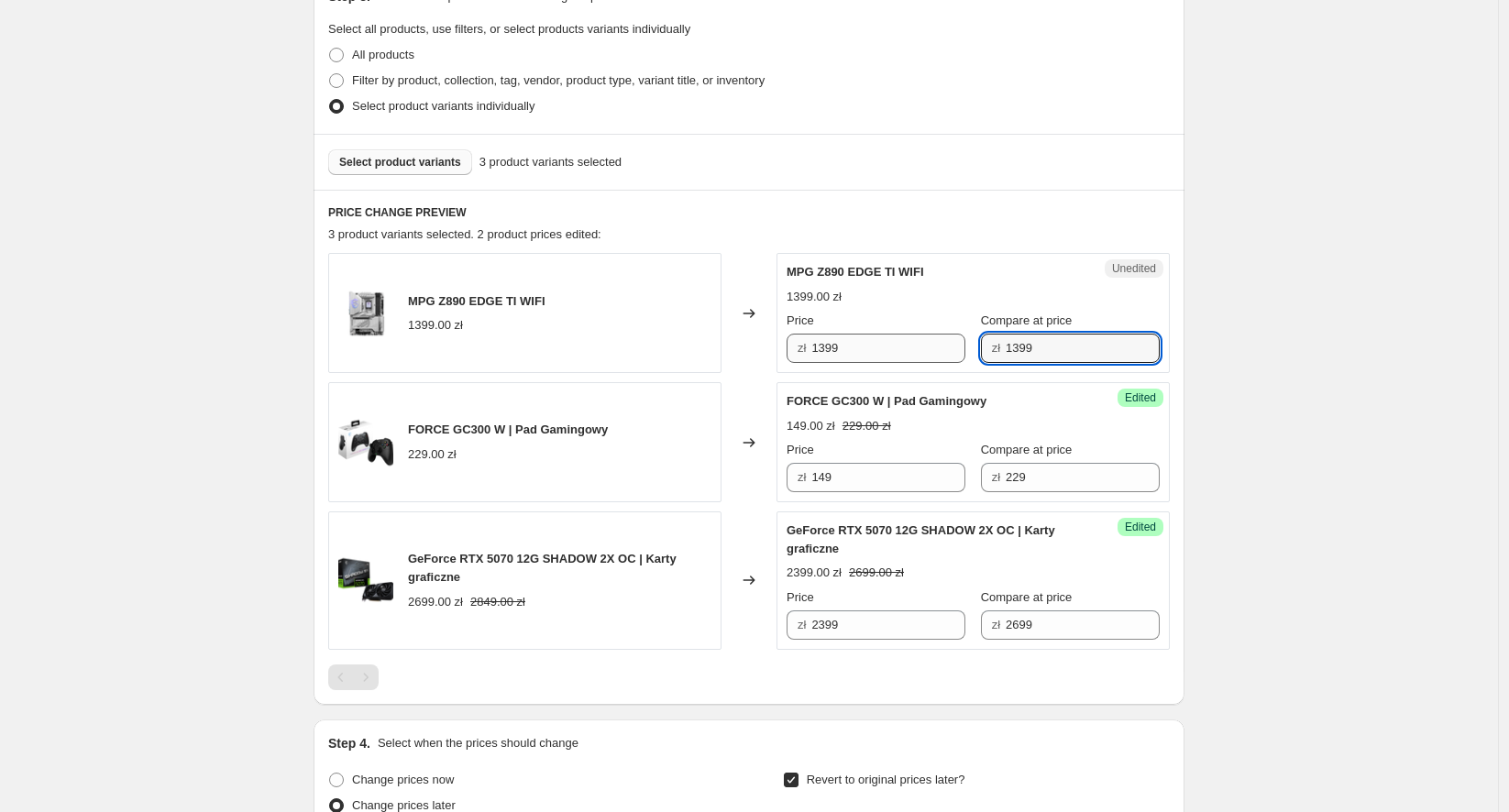 type on "1399" 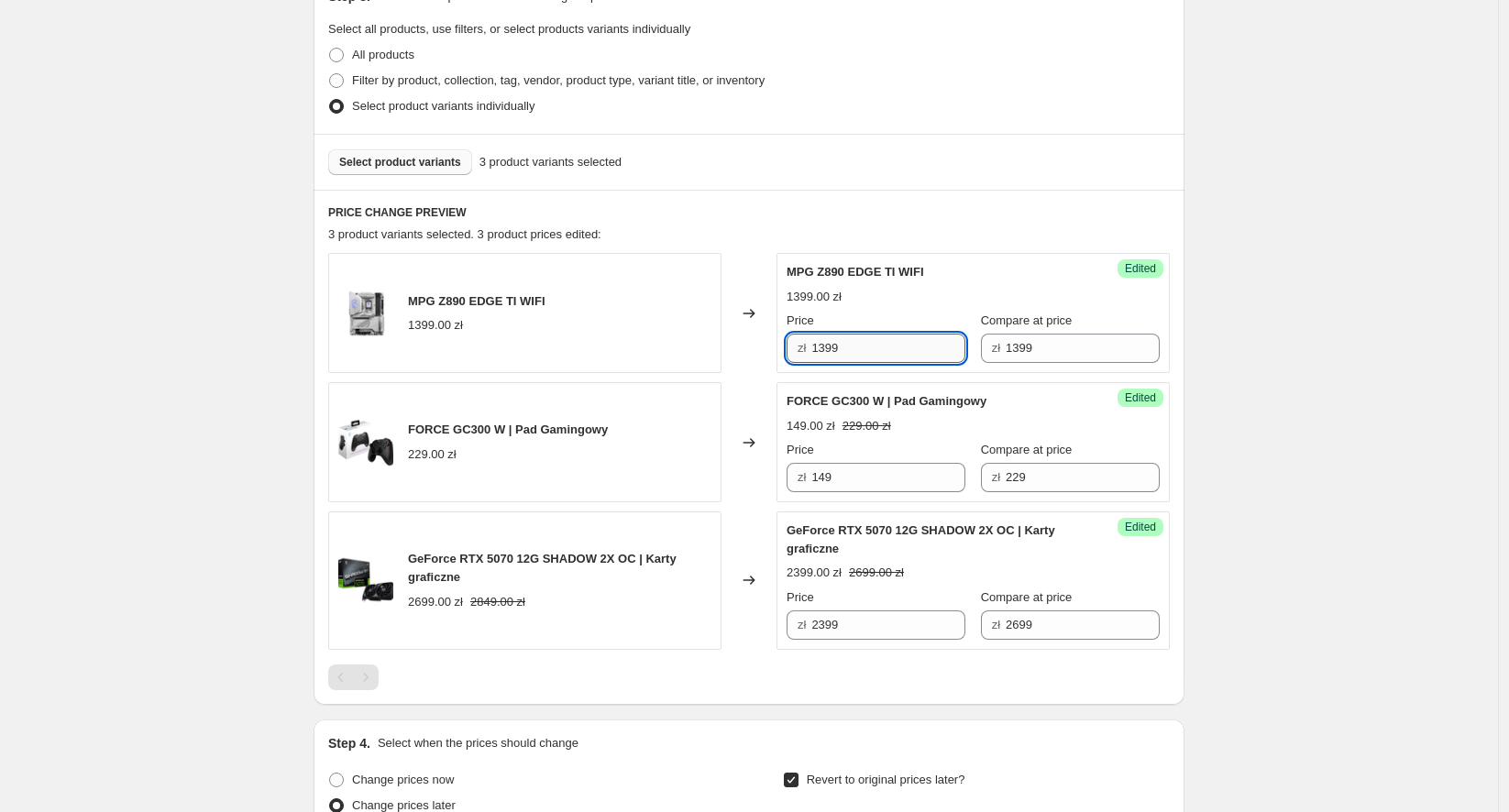 click on "1399" at bounding box center [888, 348] 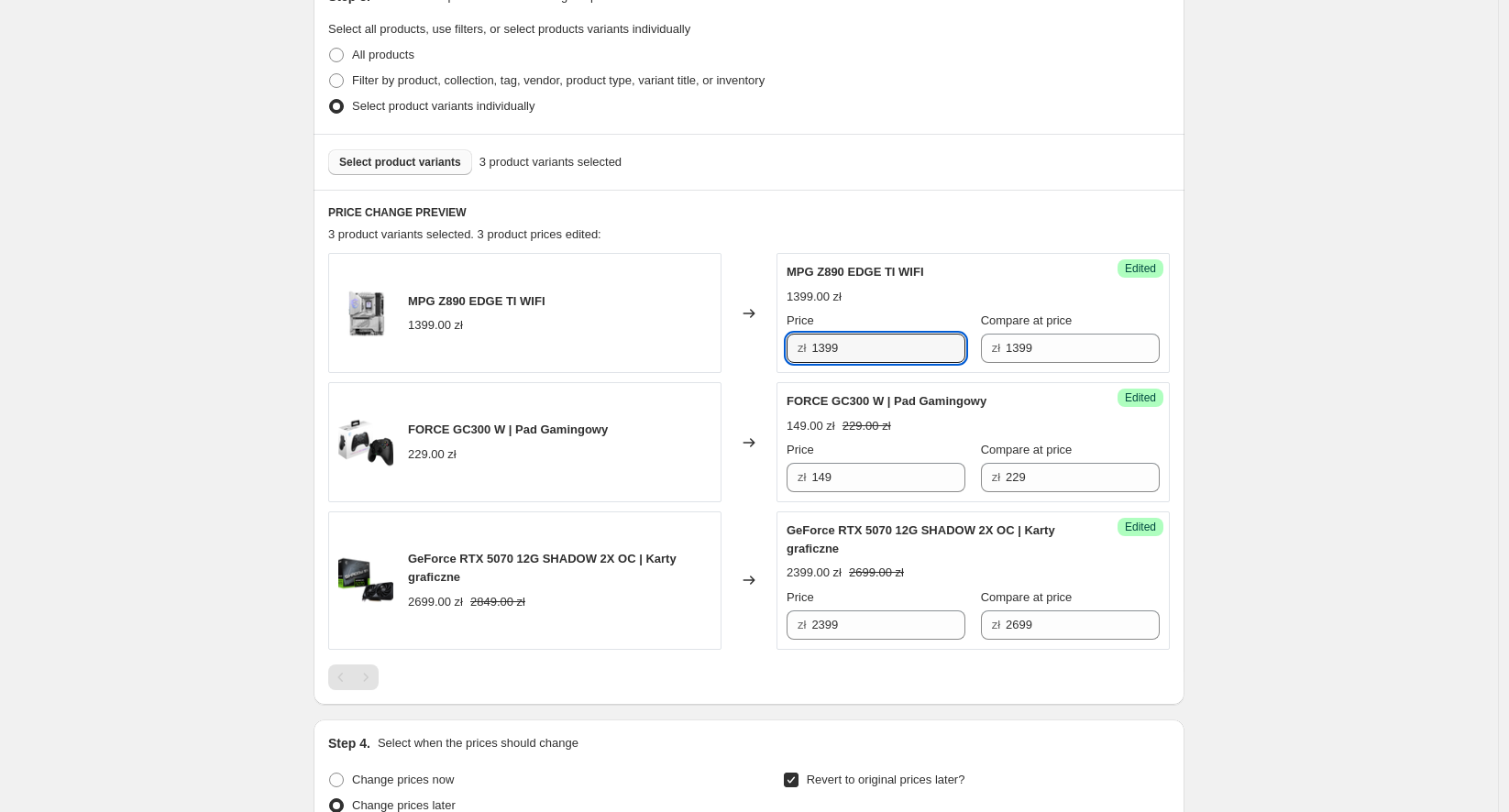 drag, startPoint x: 866, startPoint y: 344, endPoint x: 751, endPoint y: 349, distance: 115.10864 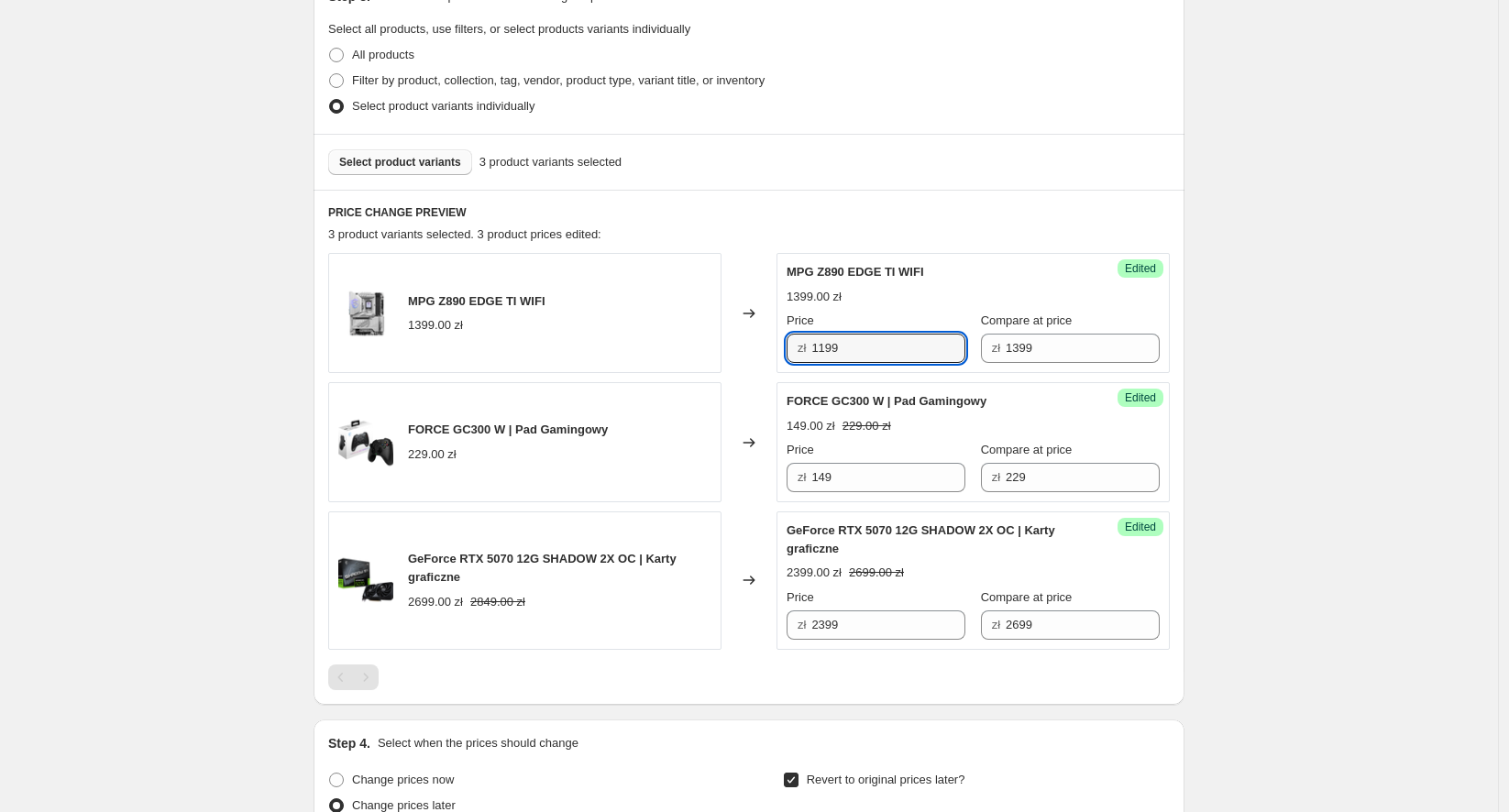 type on "1199" 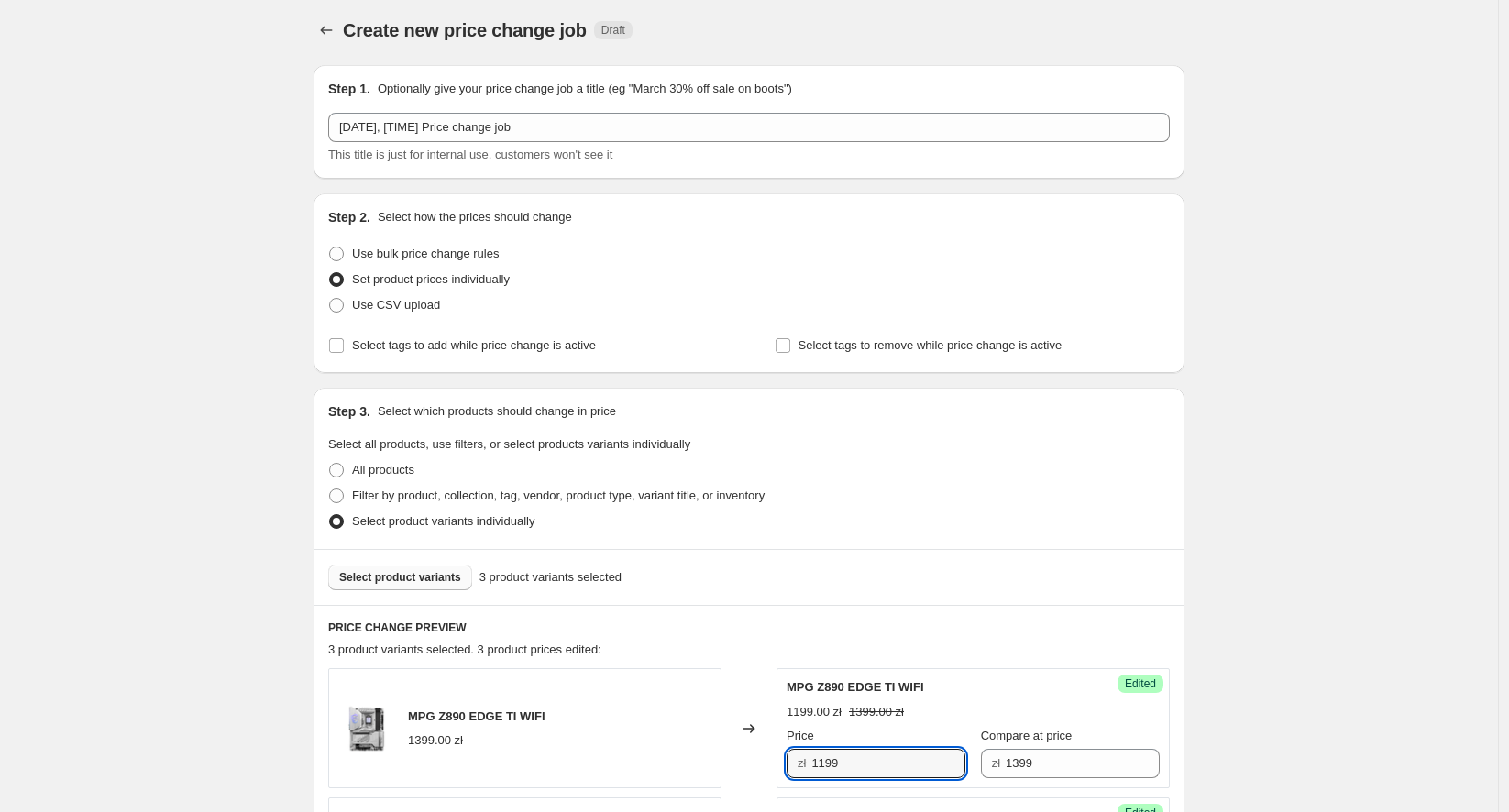 scroll, scrollTop: 0, scrollLeft: 0, axis: both 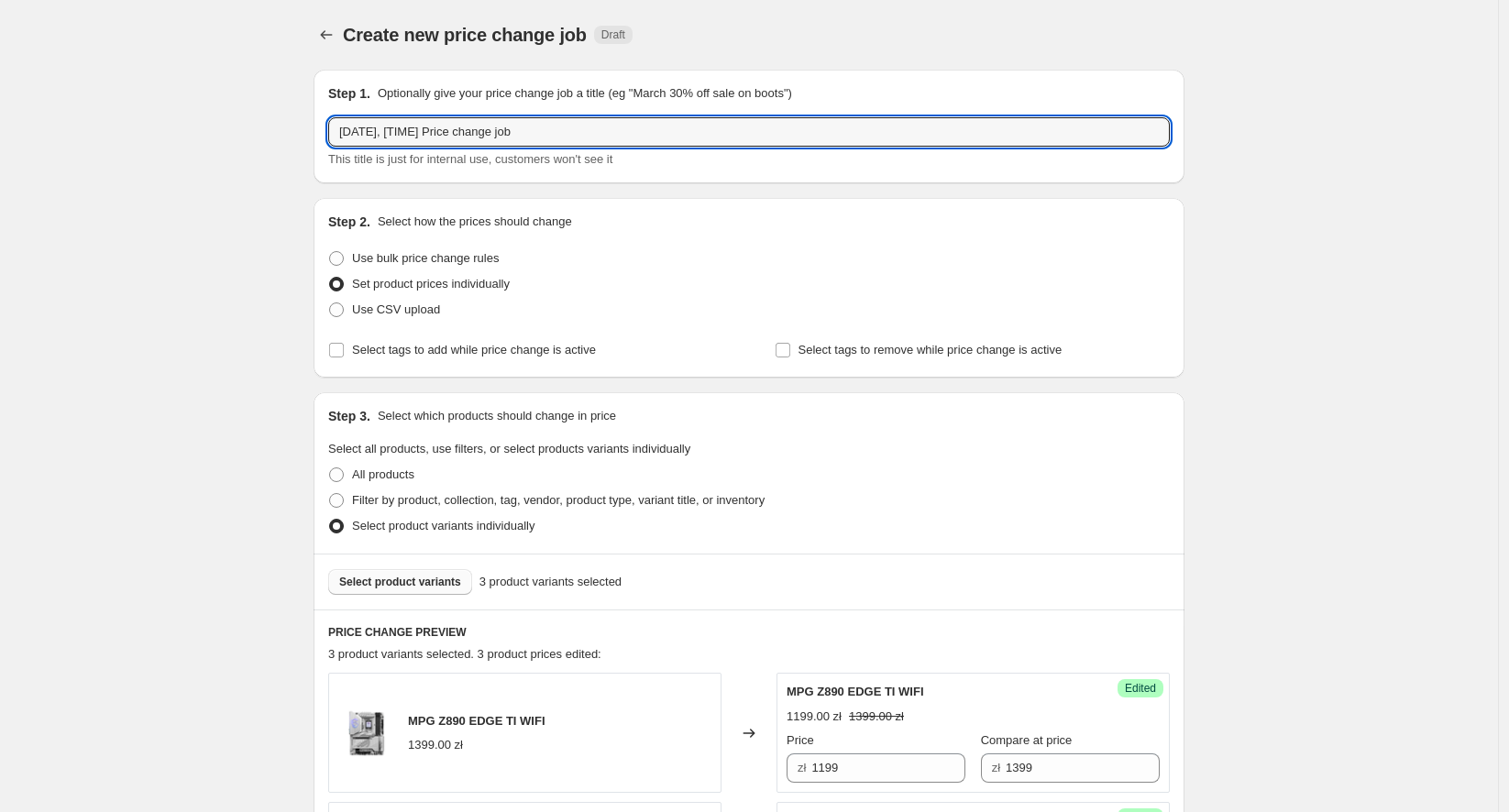 drag, startPoint x: 600, startPoint y: 126, endPoint x: 161, endPoint y: 116, distance: 439.11388 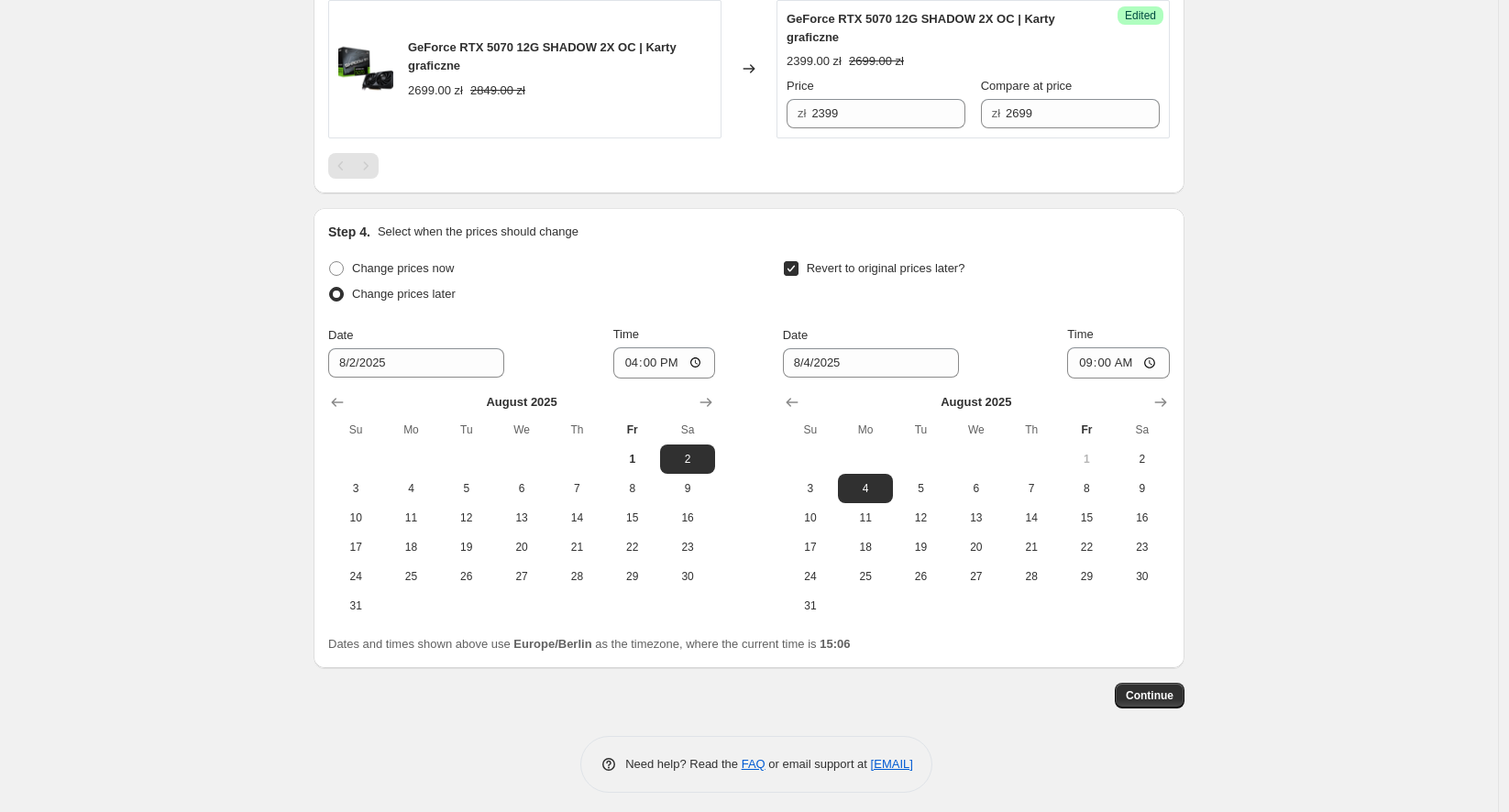 scroll, scrollTop: 936, scrollLeft: 0, axis: vertical 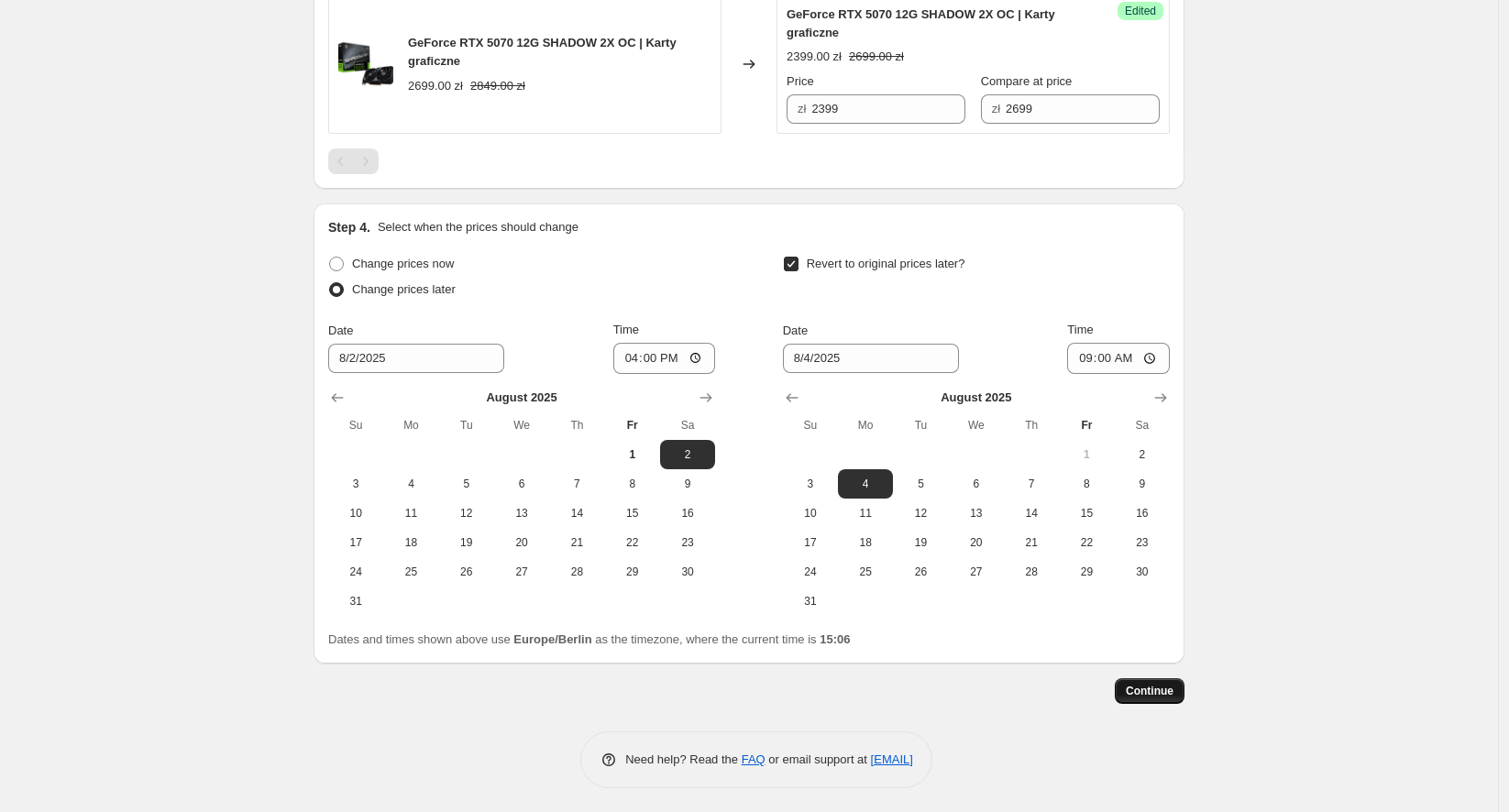 type on "Flash sale weekend 2" 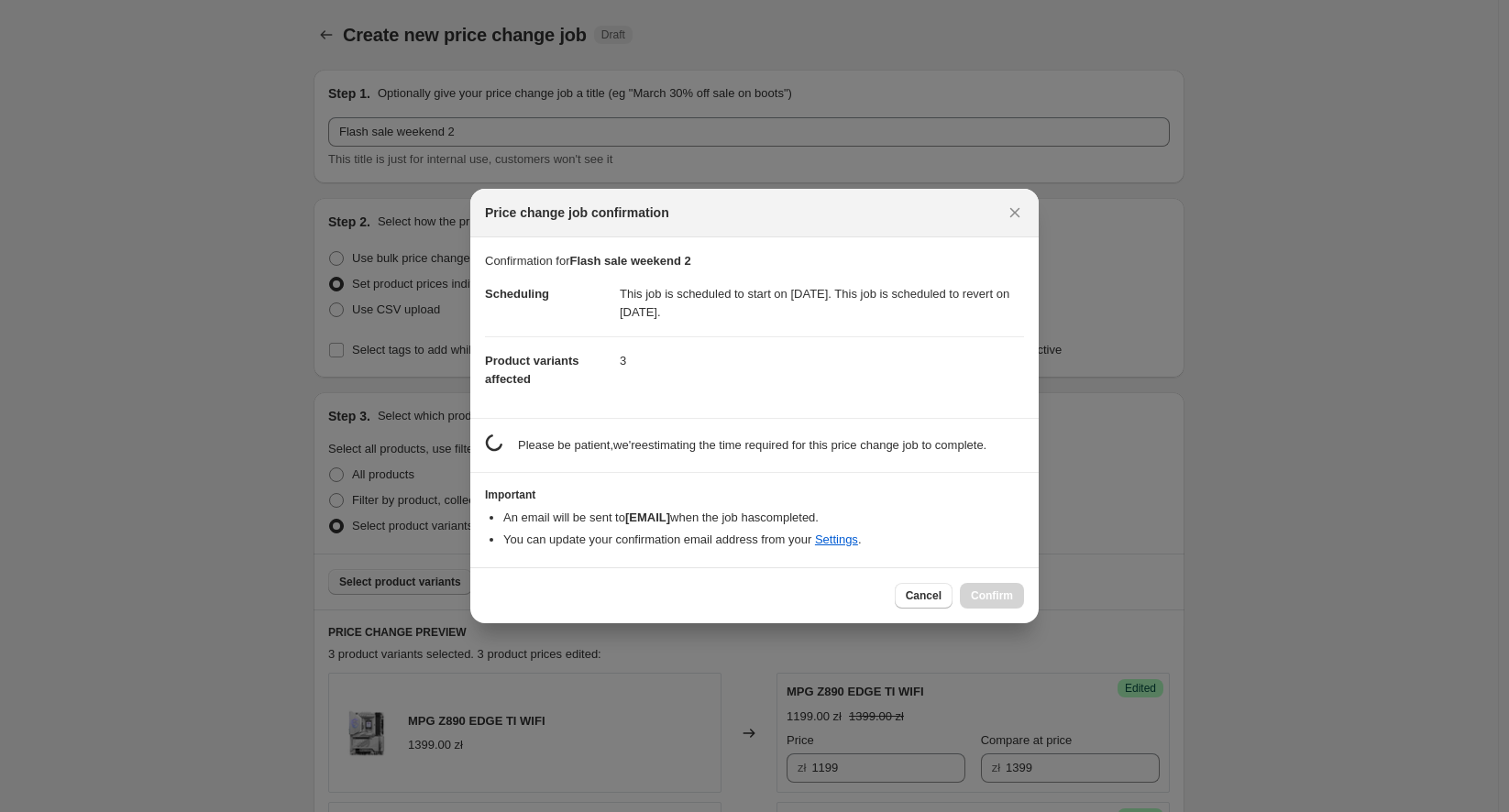 scroll, scrollTop: 936, scrollLeft: 0, axis: vertical 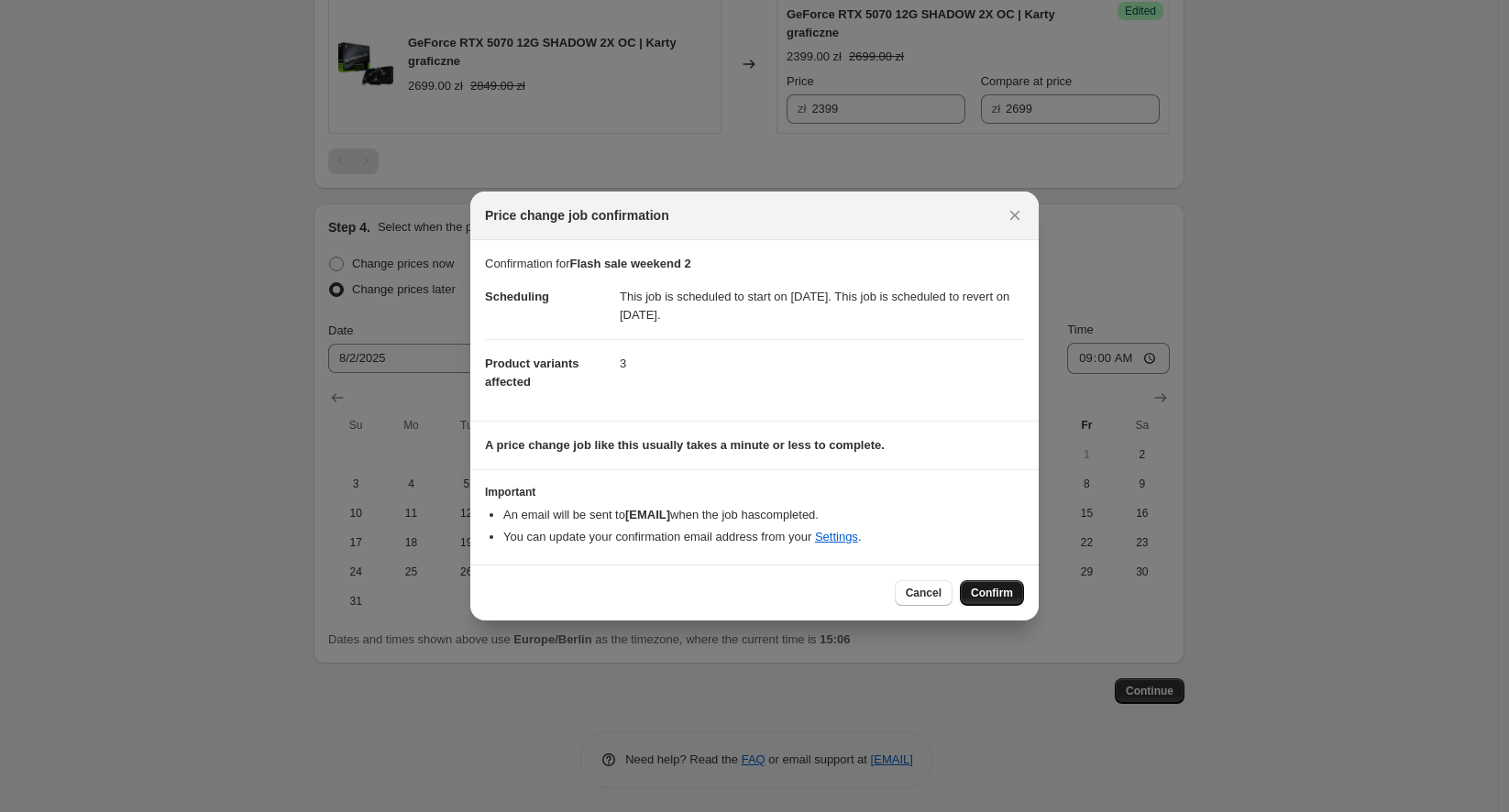 click on "Confirm" at bounding box center (992, 593) 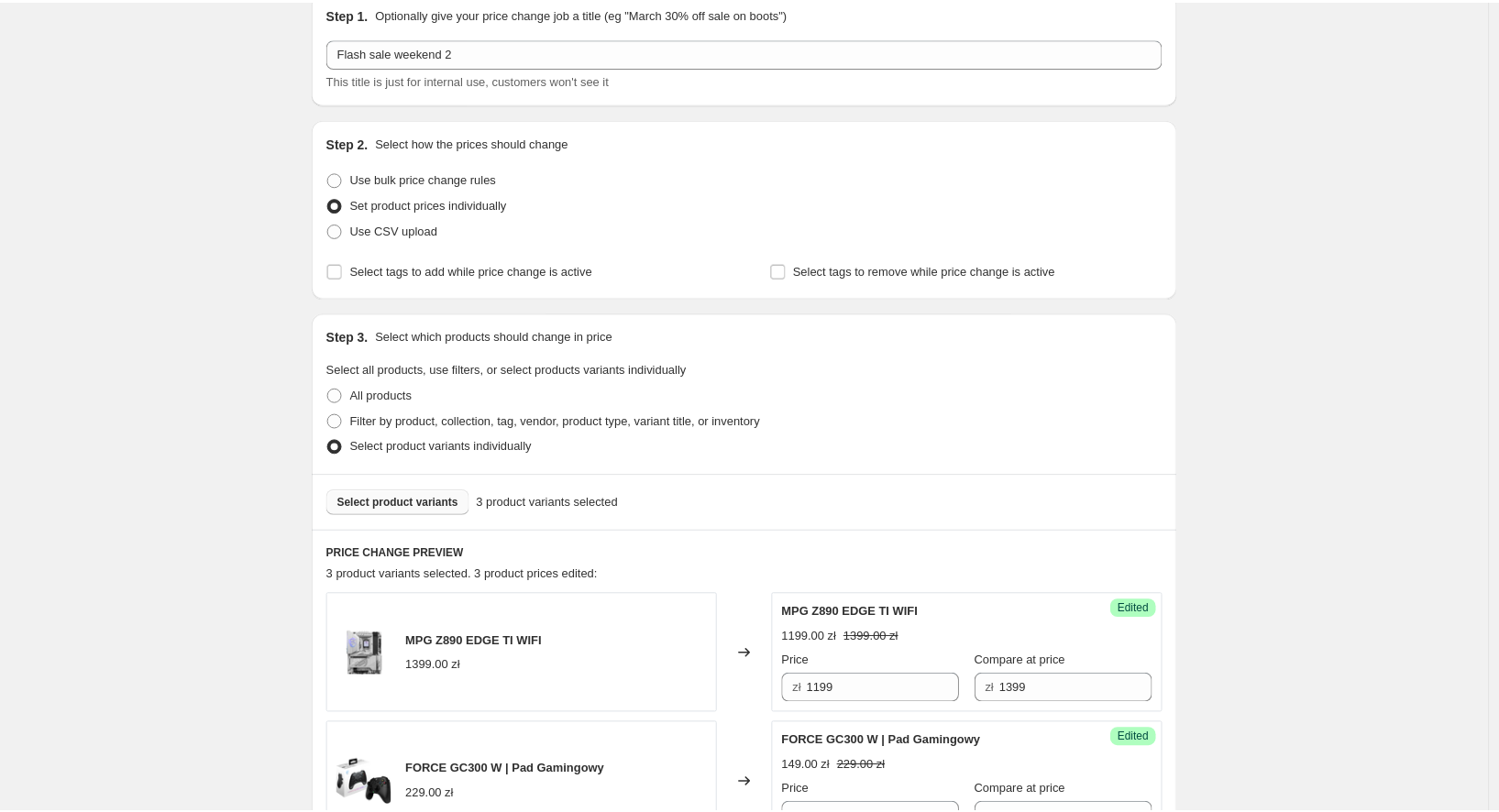 scroll, scrollTop: 509, scrollLeft: 0, axis: vertical 